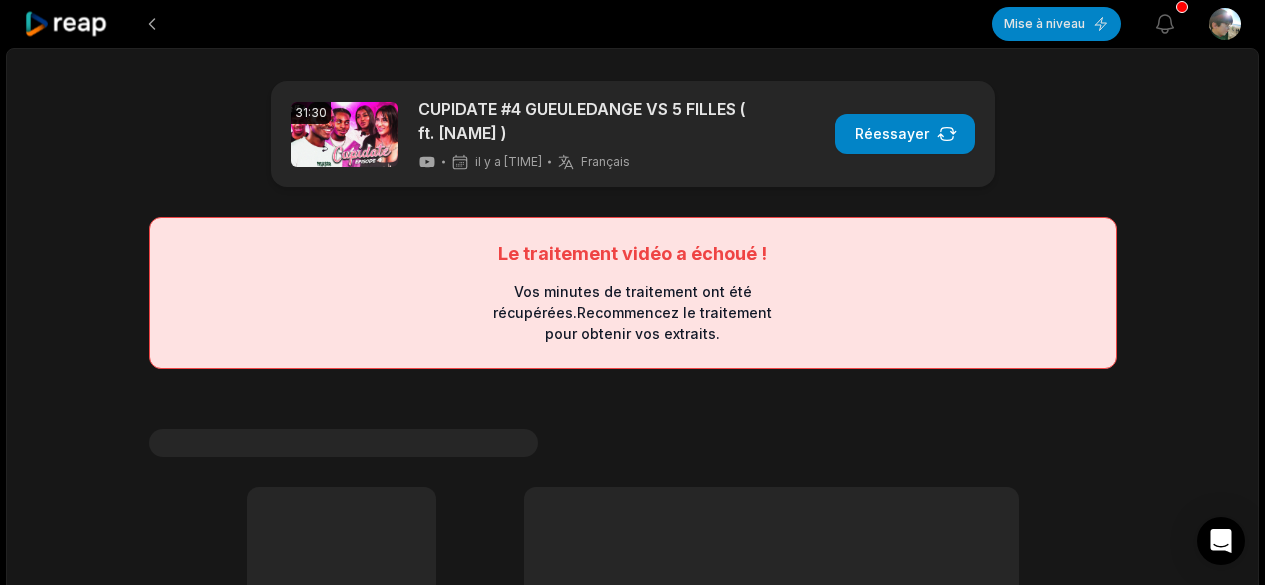 scroll, scrollTop: 0, scrollLeft: 0, axis: both 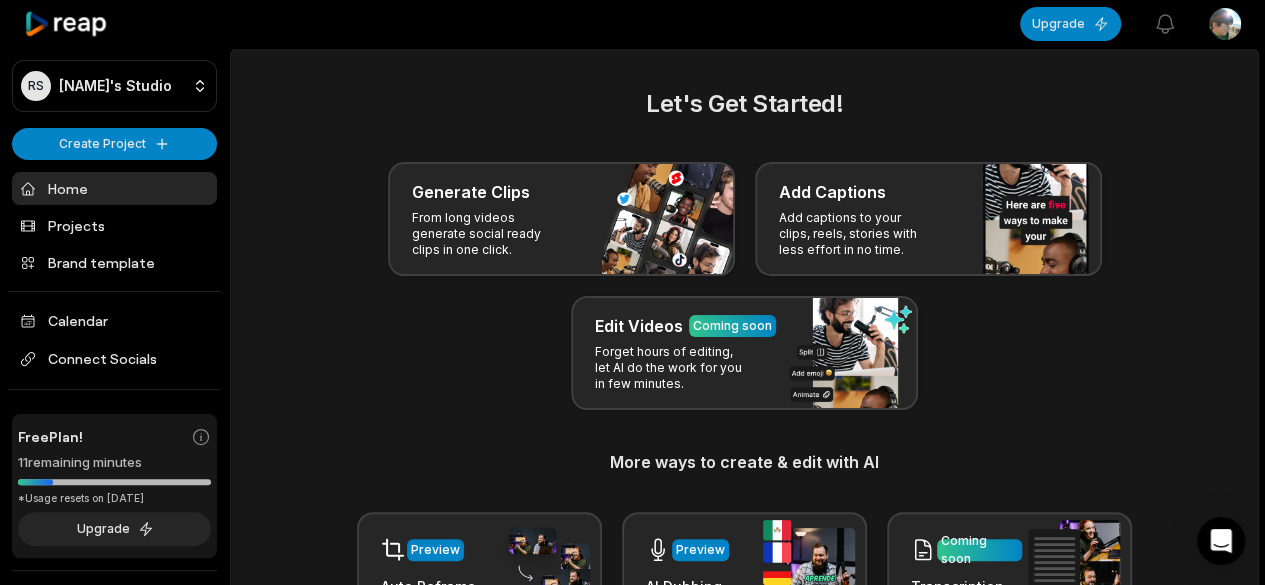 click at bounding box center (625, 24) 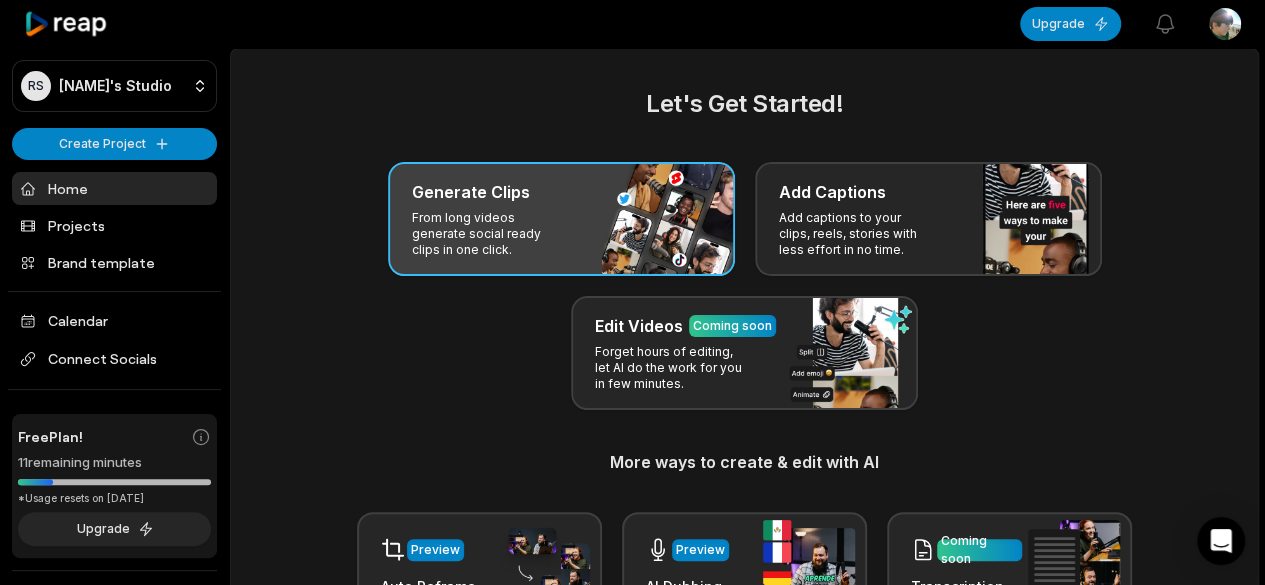 click on "Generate Clips" at bounding box center [471, 192] 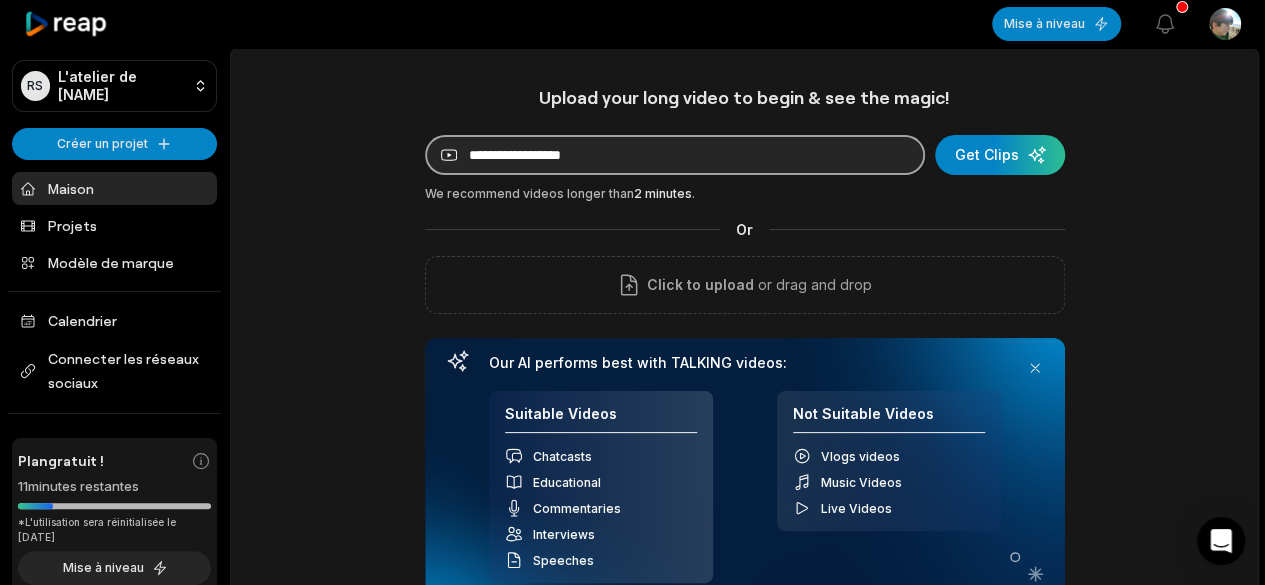 click at bounding box center [675, 155] 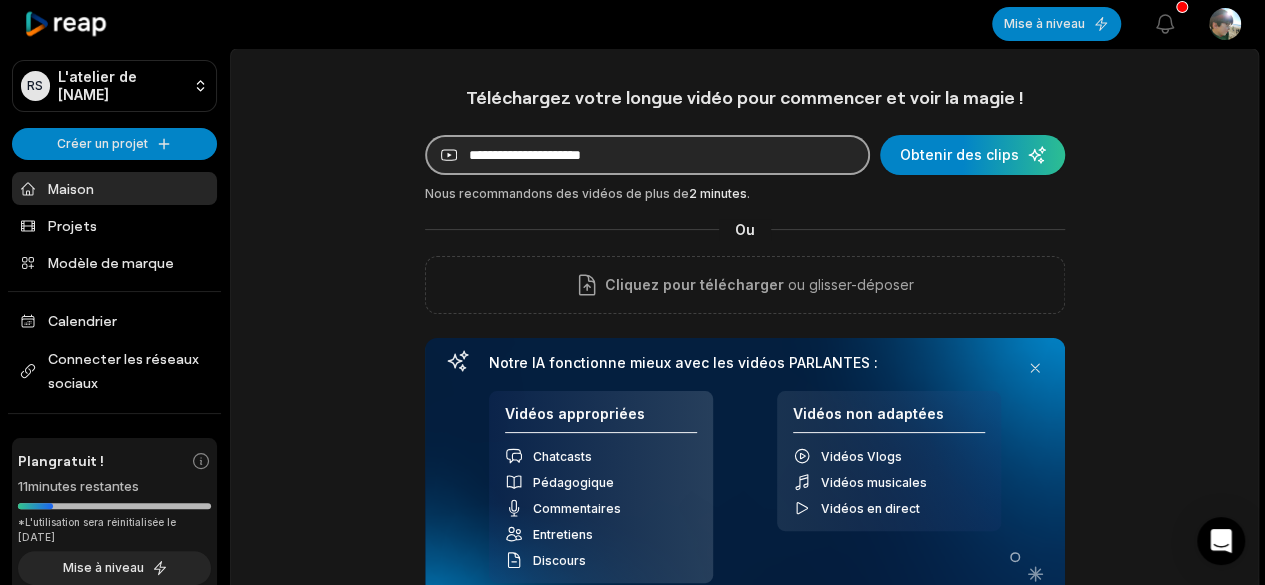 paste on "**********" 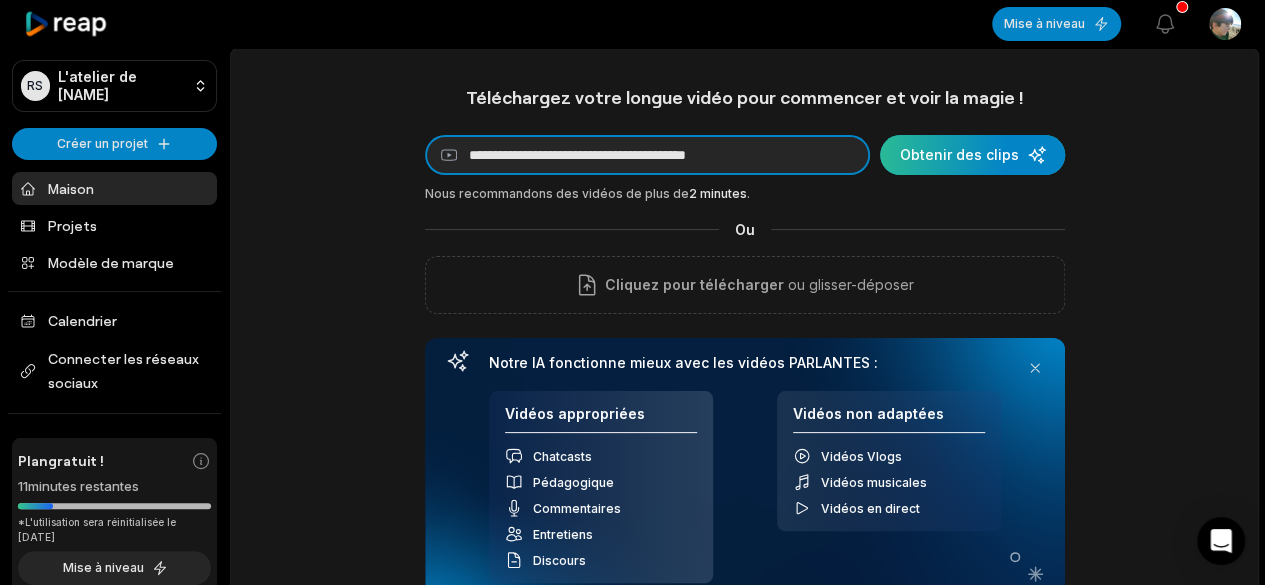 type on "**********" 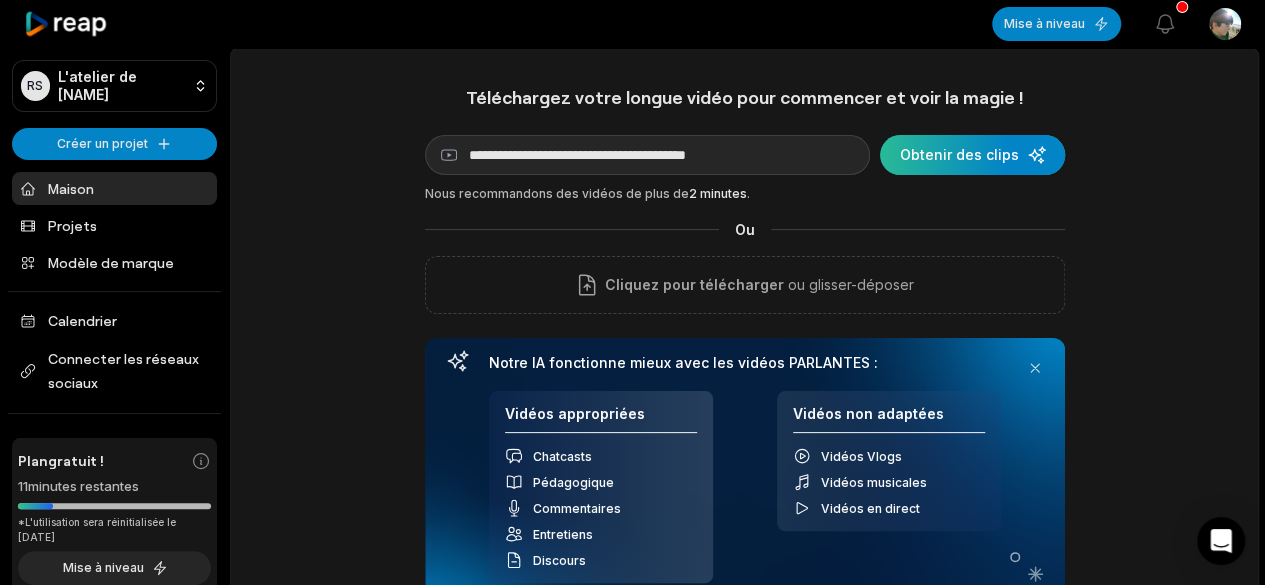 click at bounding box center (972, 155) 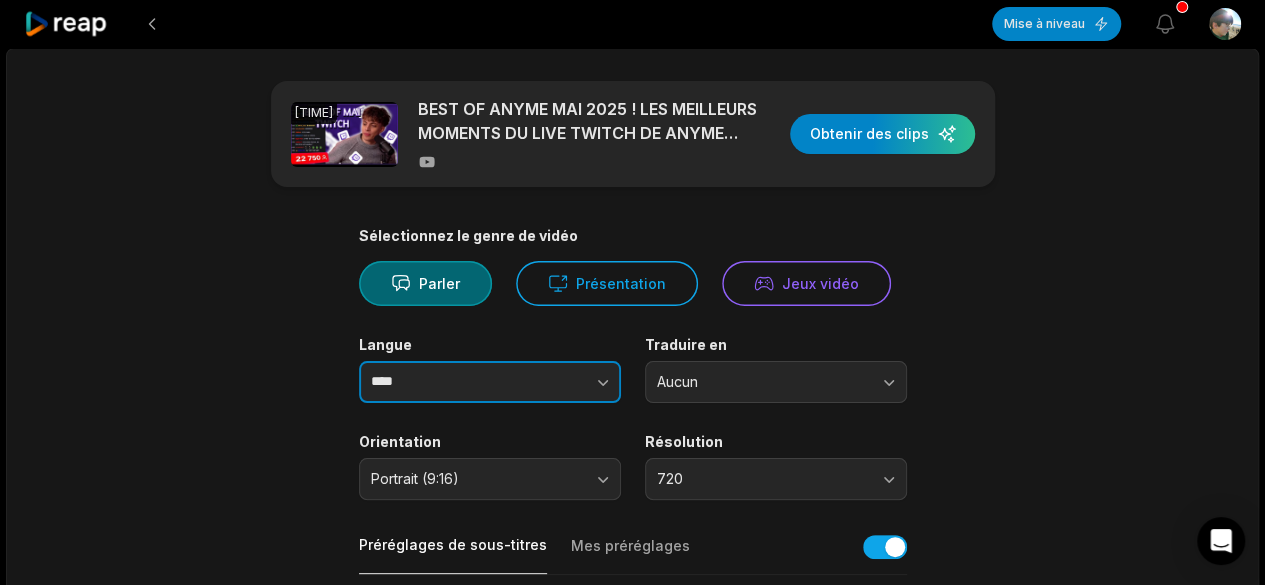 click at bounding box center (563, 382) 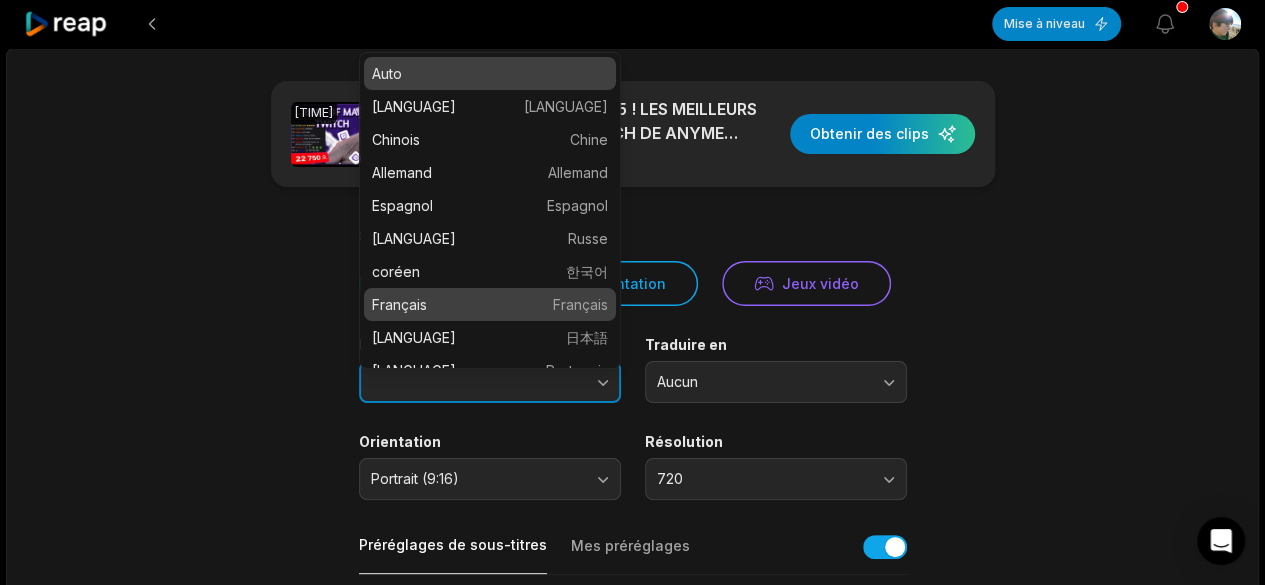 type on "******" 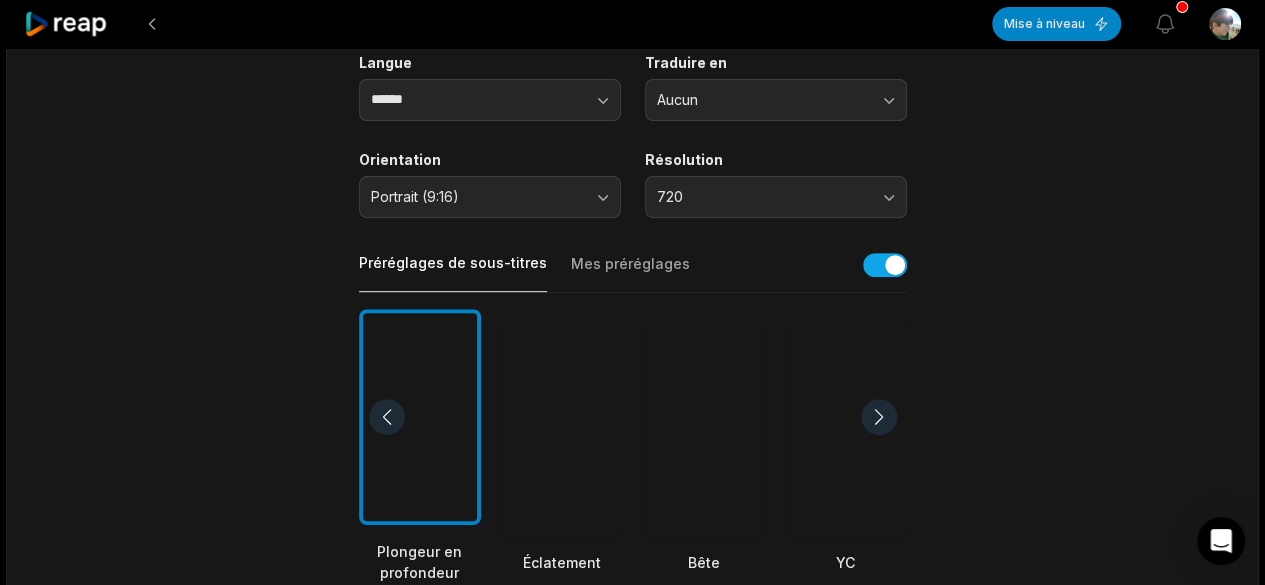 click at bounding box center (562, 427) 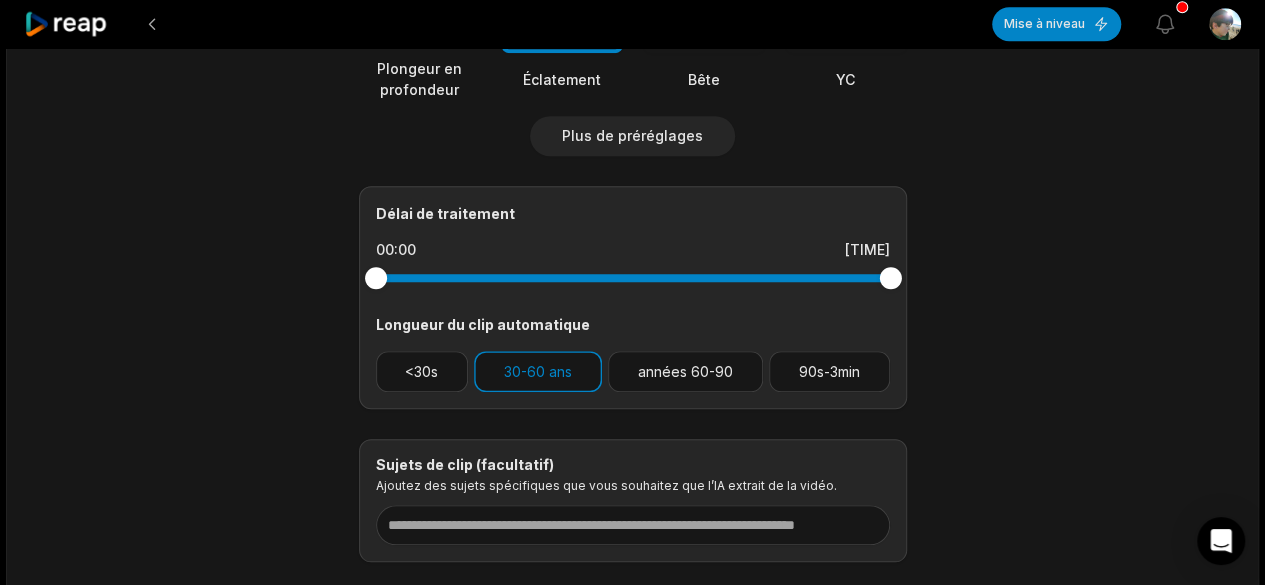 scroll, scrollTop: 774, scrollLeft: 0, axis: vertical 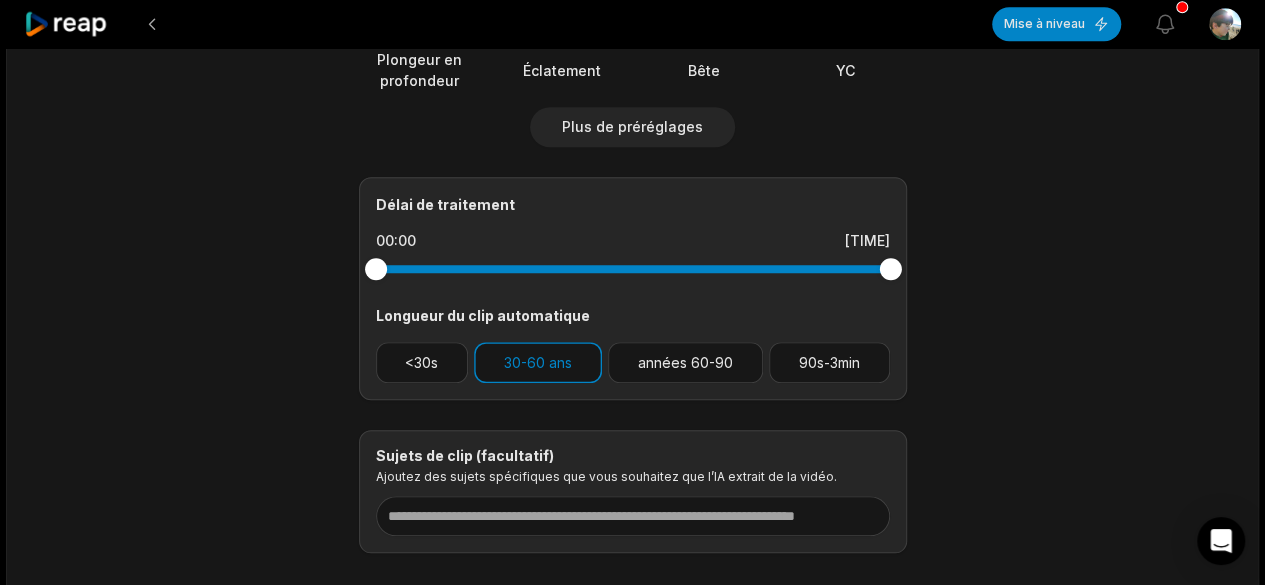 drag, startPoint x: 897, startPoint y: 269, endPoint x: 944, endPoint y: 309, distance: 61.7171 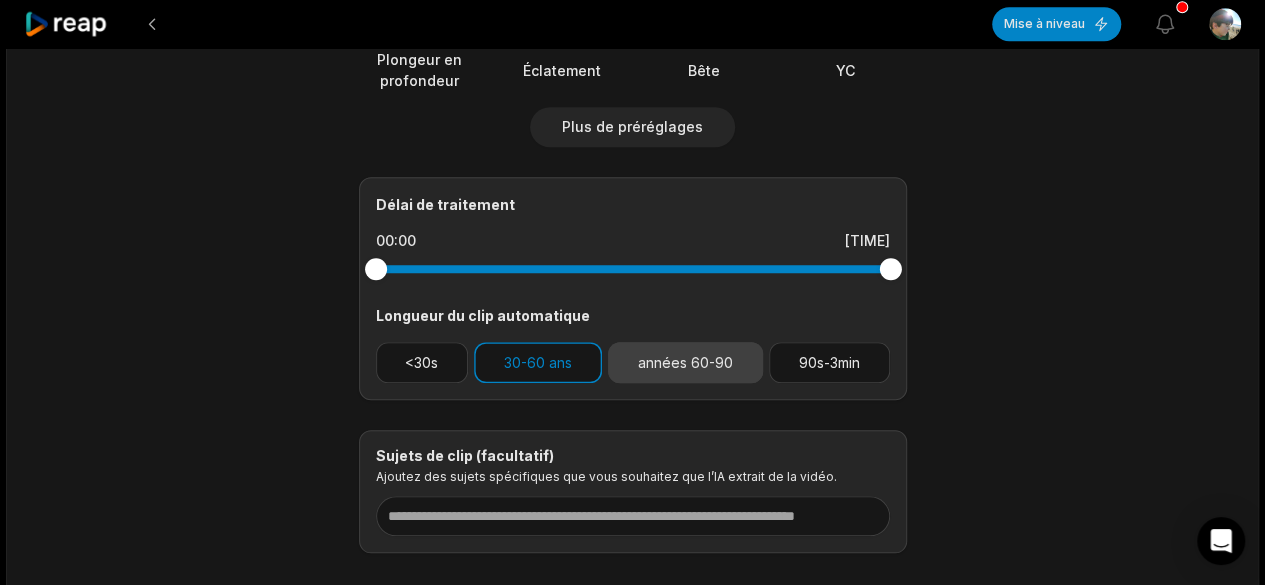 click on "années 60-90" at bounding box center (685, 362) 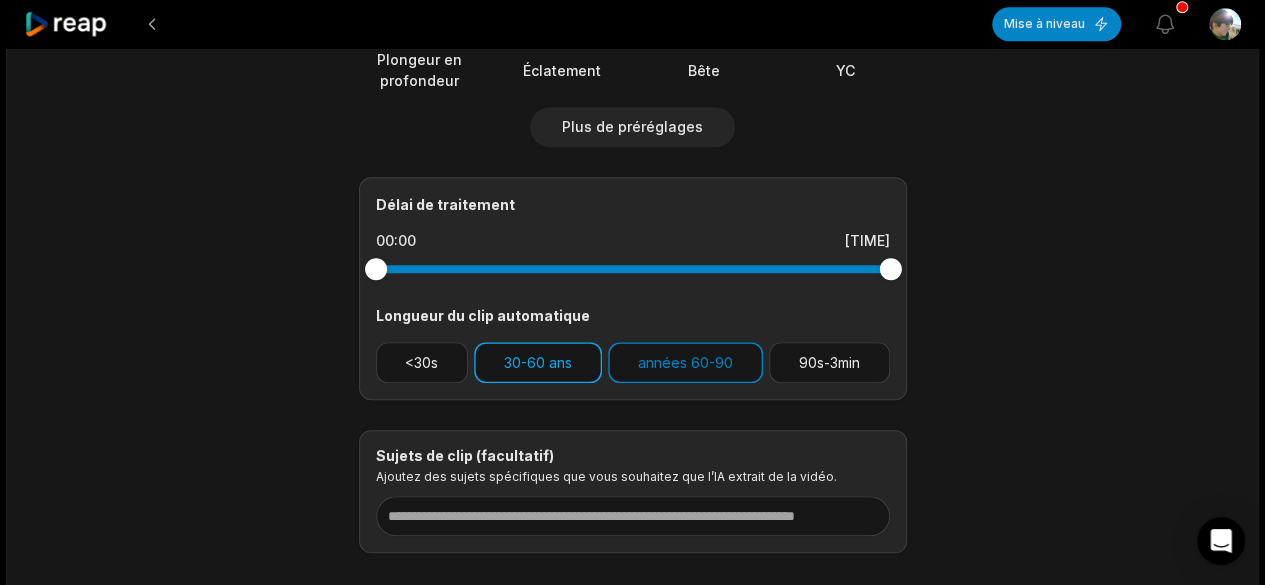 click on "30-60 ans" at bounding box center [538, 362] 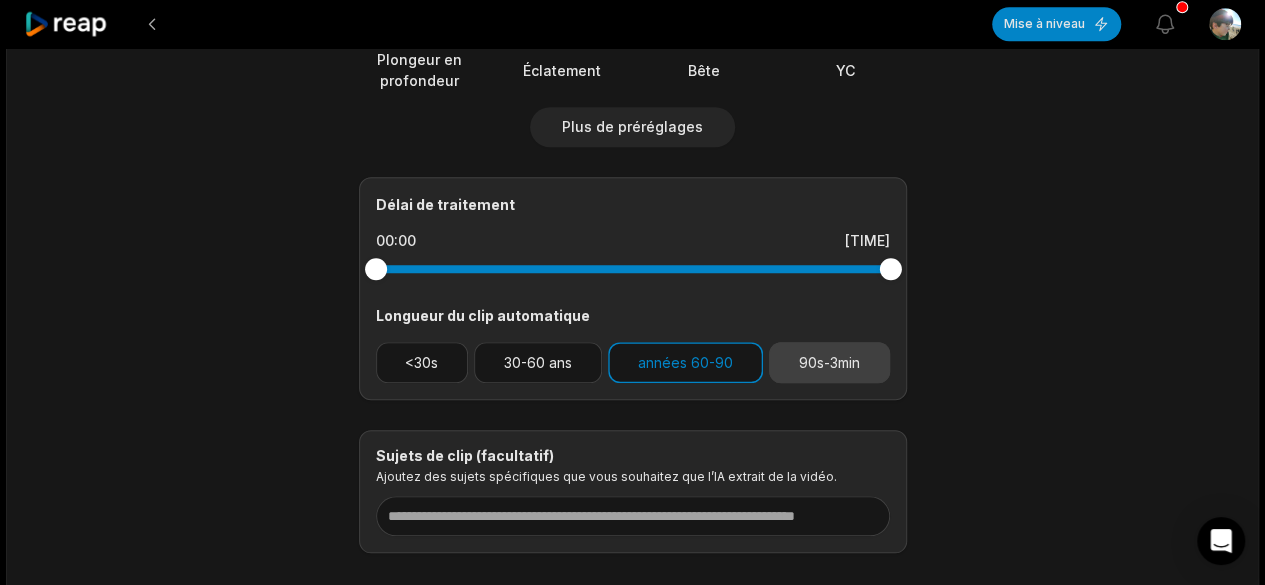 click on "90s-3min" at bounding box center [829, 362] 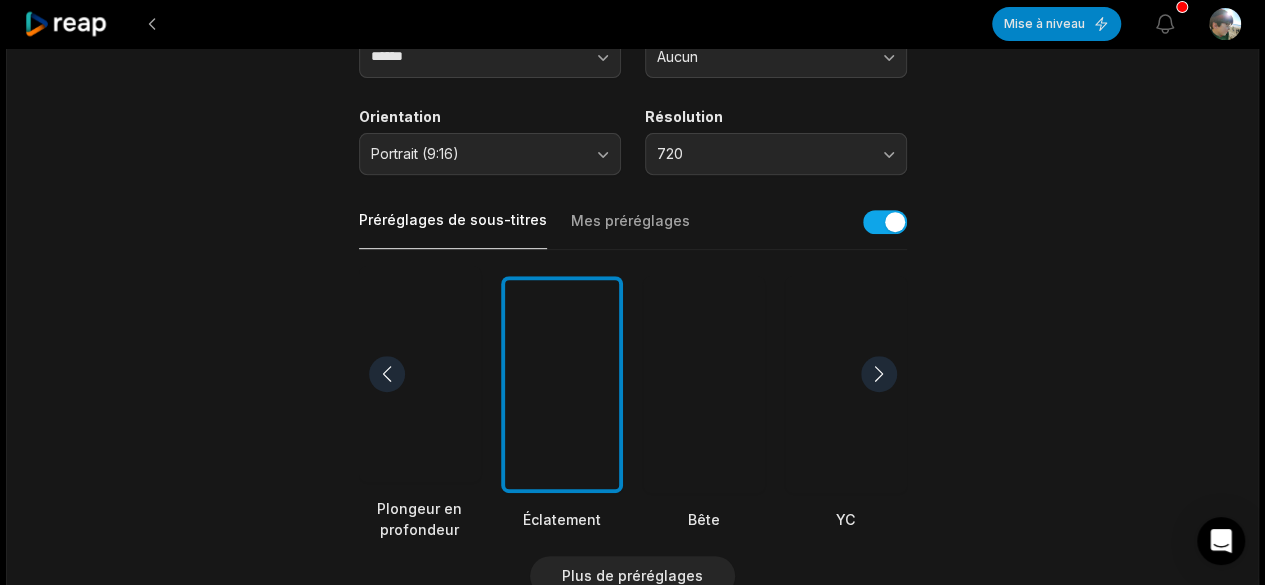 scroll, scrollTop: 0, scrollLeft: 0, axis: both 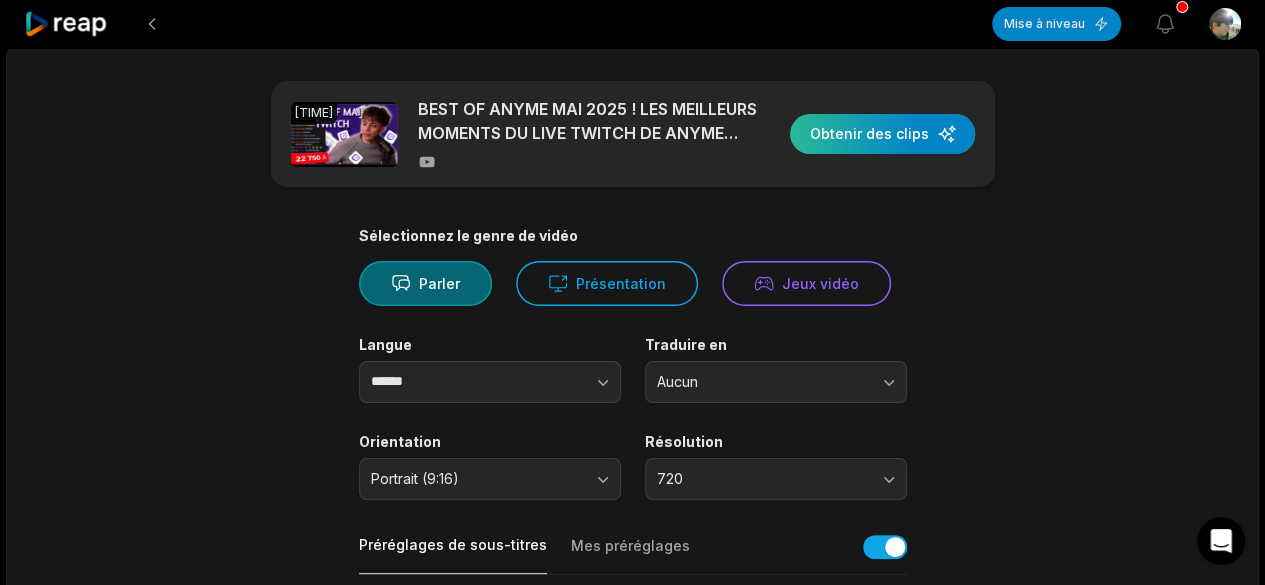 click at bounding box center (882, 134) 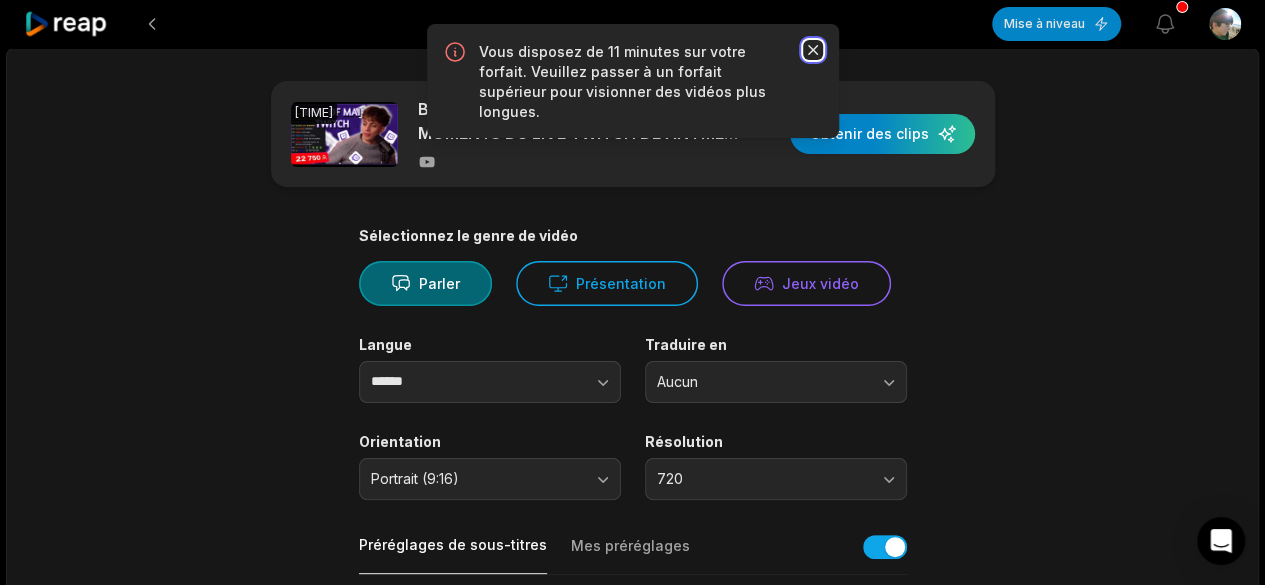 click 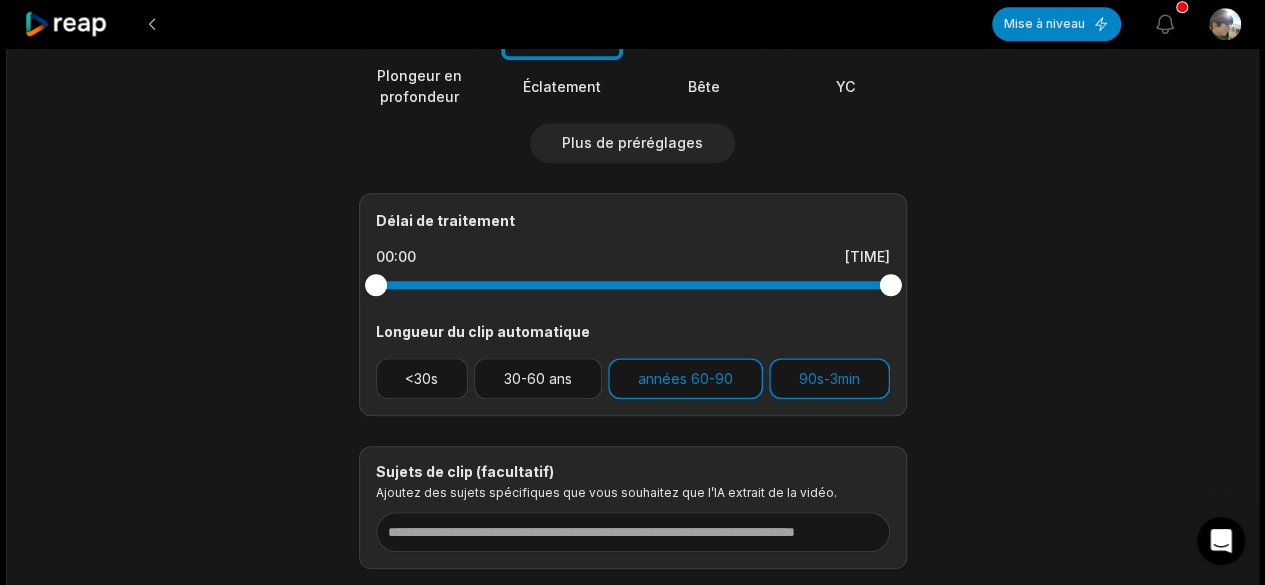 scroll, scrollTop: 882, scrollLeft: 0, axis: vertical 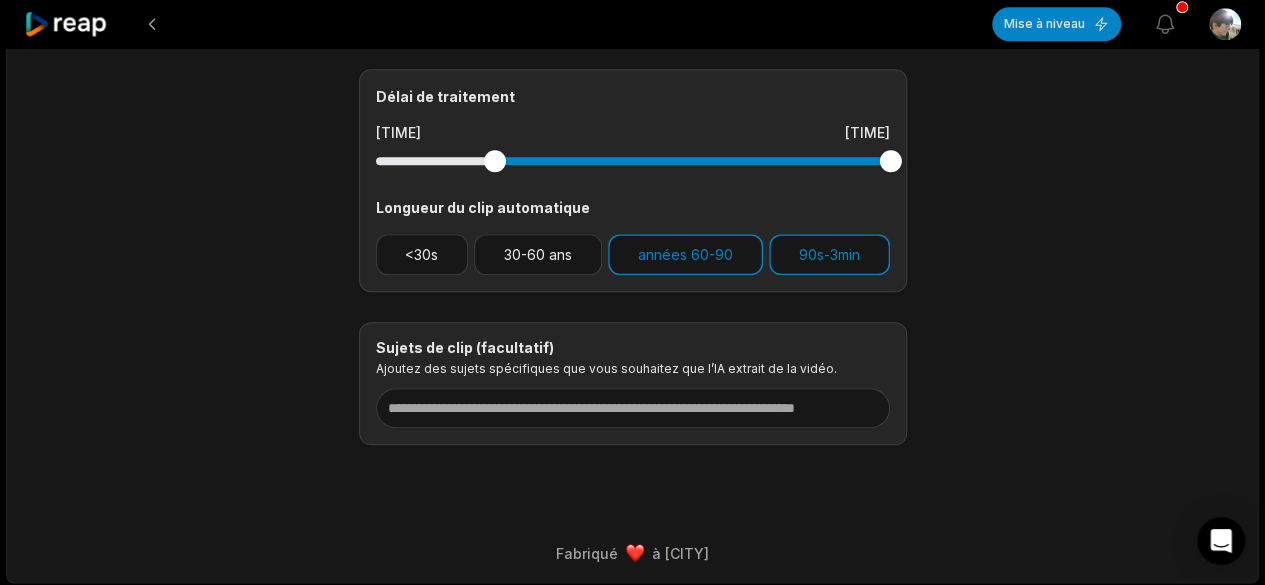 click at bounding box center (633, 161) 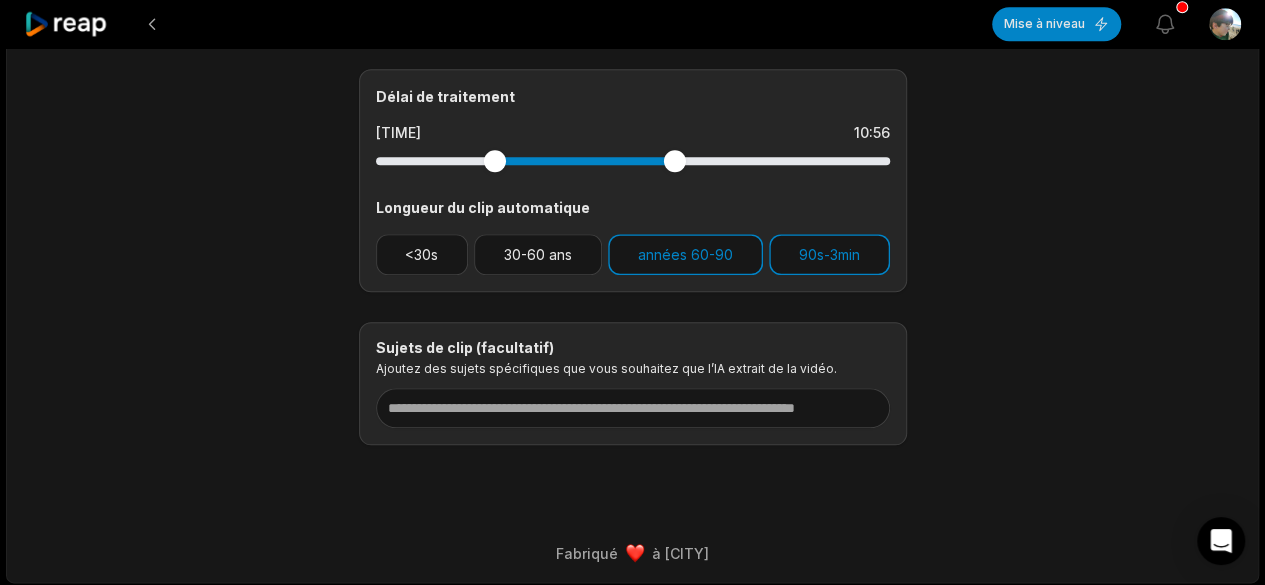 drag, startPoint x: 896, startPoint y: 160, endPoint x: 622, endPoint y: 183, distance: 274.96362 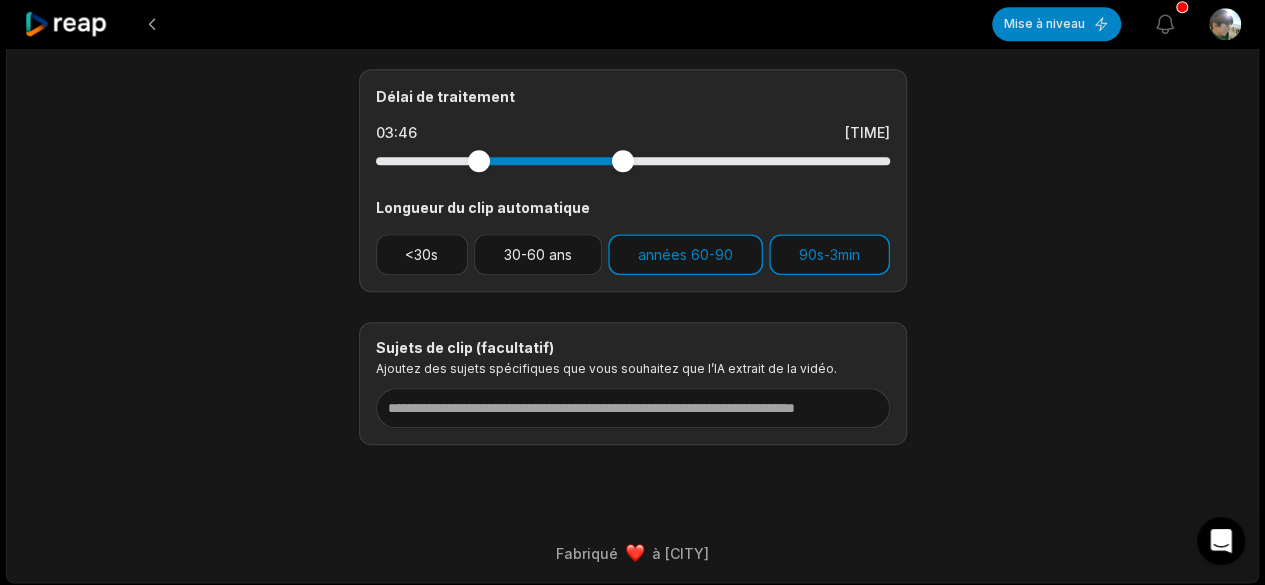 drag, startPoint x: 478, startPoint y: 154, endPoint x: 38, endPoint y: 210, distance: 443.54932 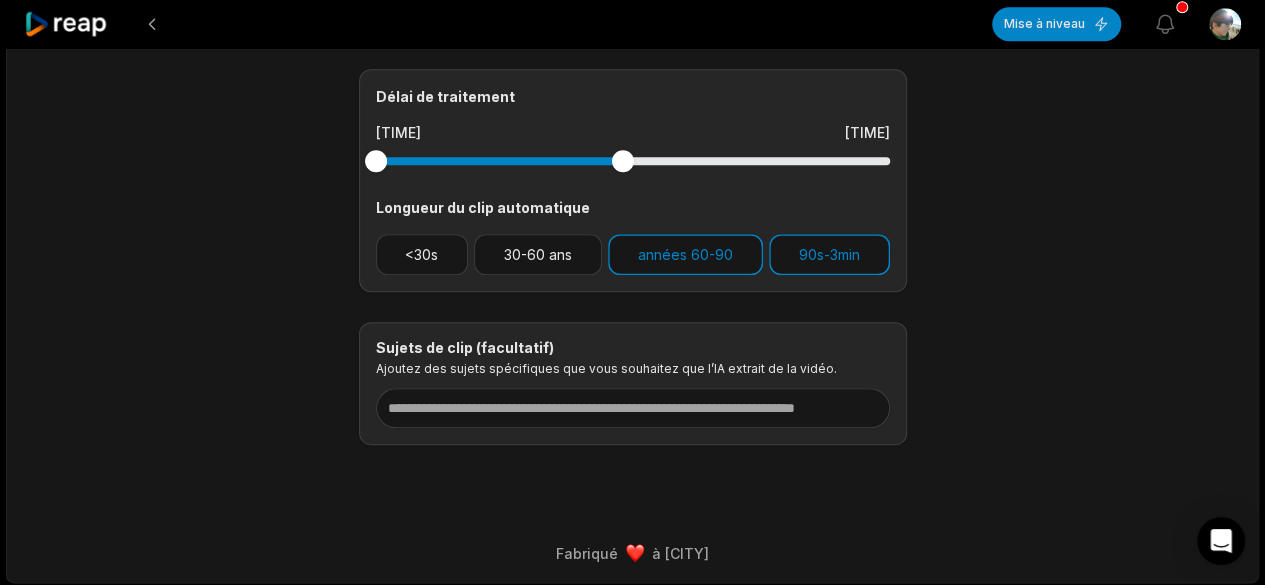 scroll, scrollTop: 0, scrollLeft: 0, axis: both 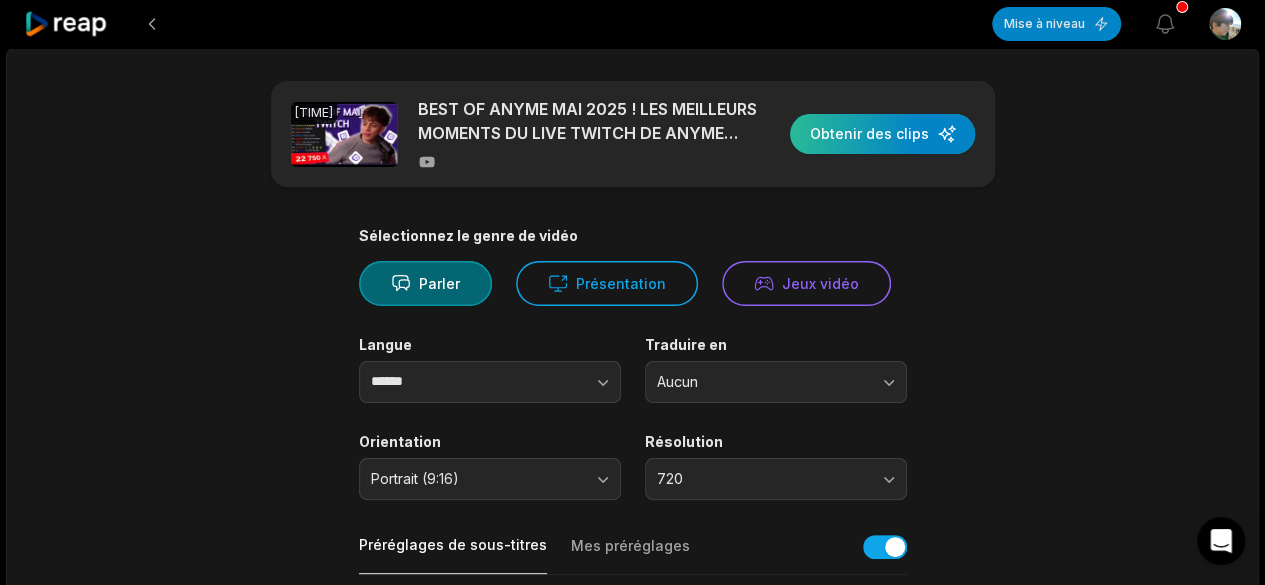 click at bounding box center [882, 134] 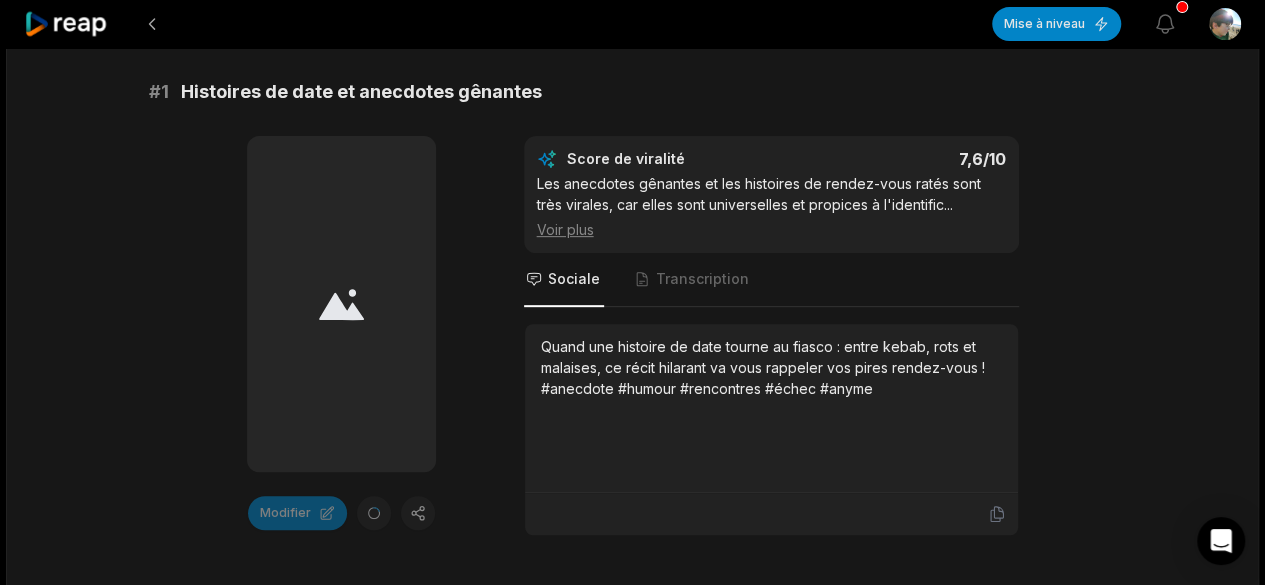 scroll, scrollTop: 0, scrollLeft: 0, axis: both 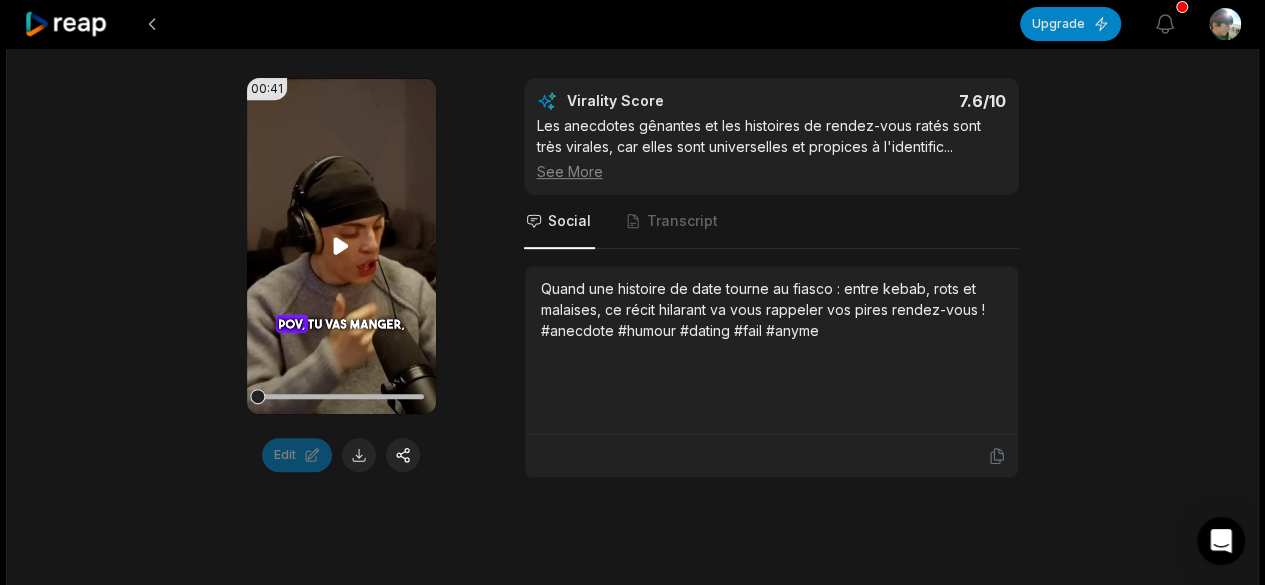 click 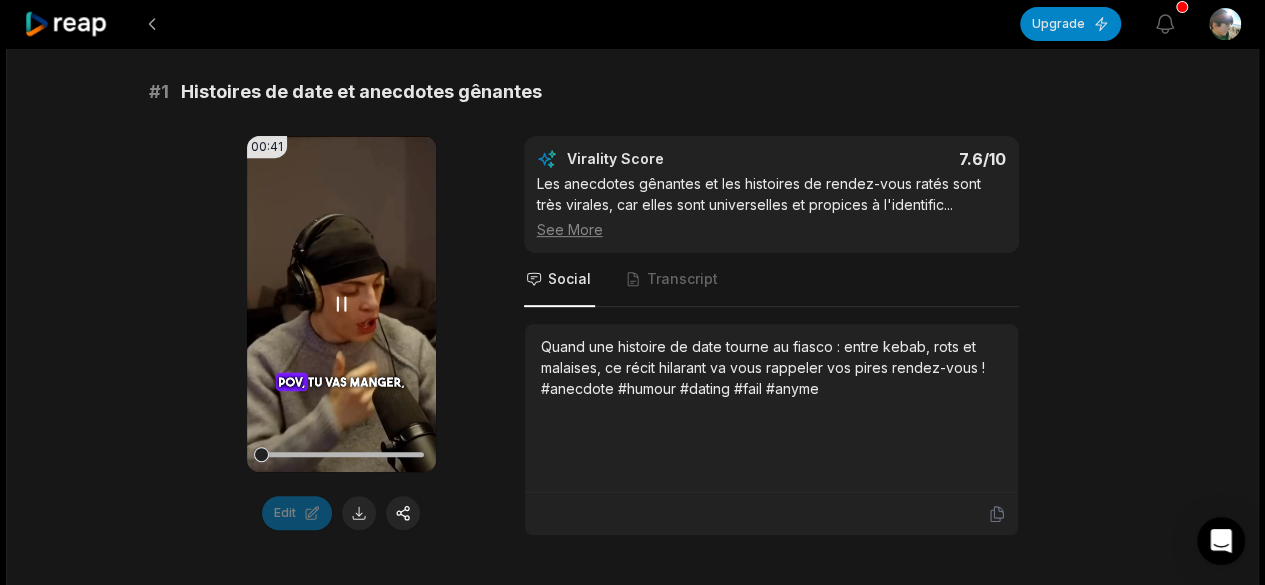scroll, scrollTop: 326, scrollLeft: 0, axis: vertical 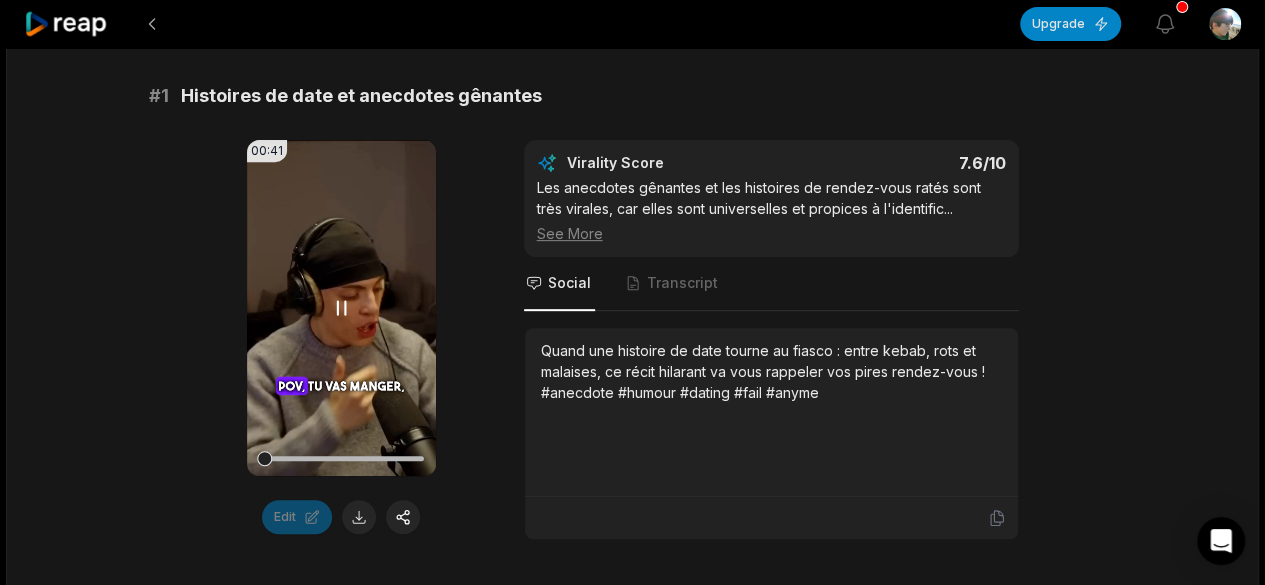 type 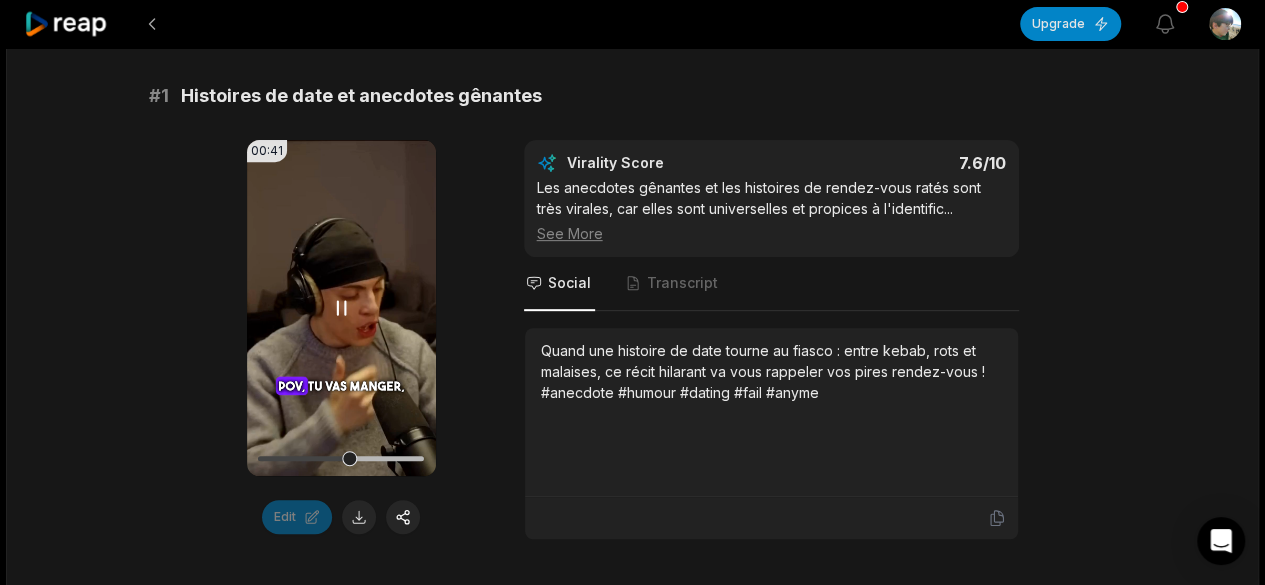 click 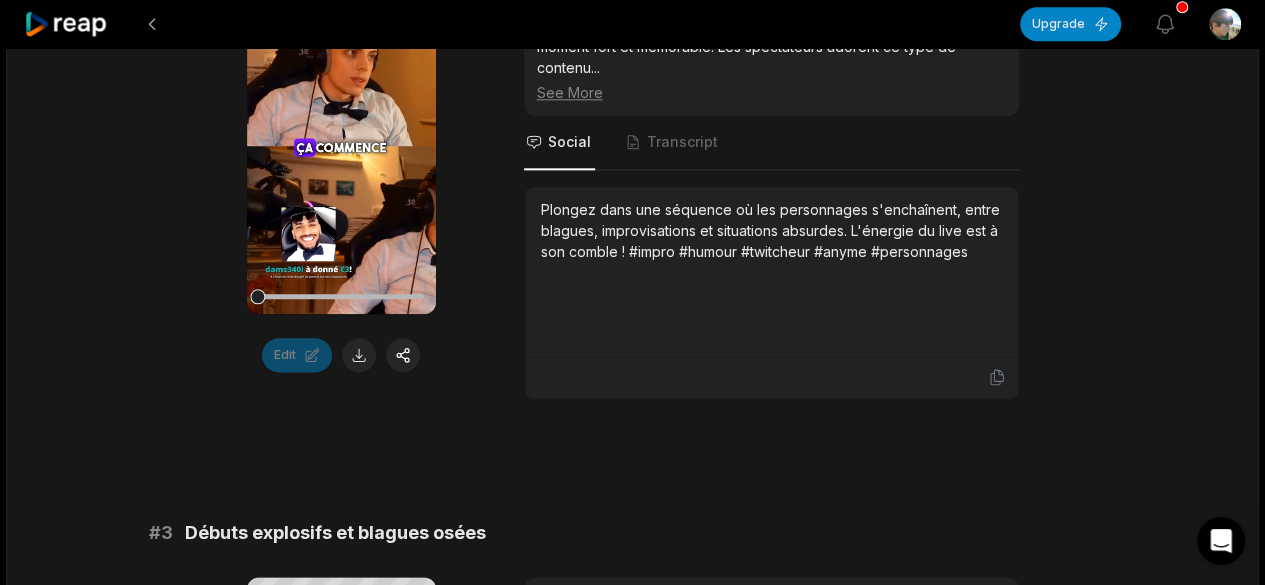 scroll, scrollTop: 1068, scrollLeft: 0, axis: vertical 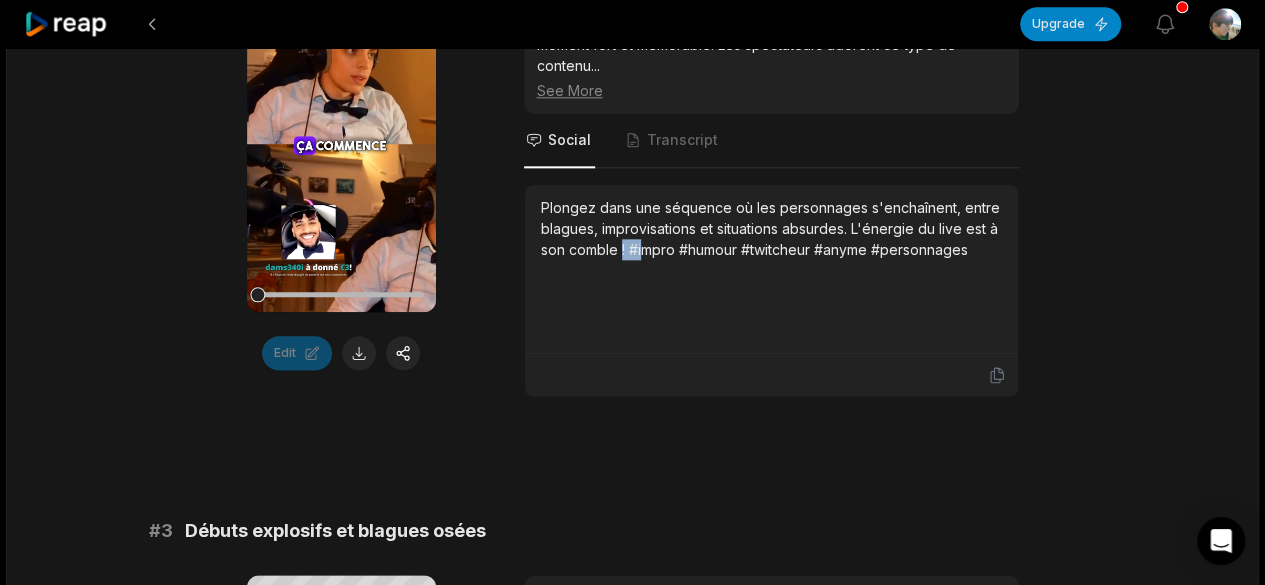 drag, startPoint x: 619, startPoint y: 240, endPoint x: 647, endPoint y: 244, distance: 28.284271 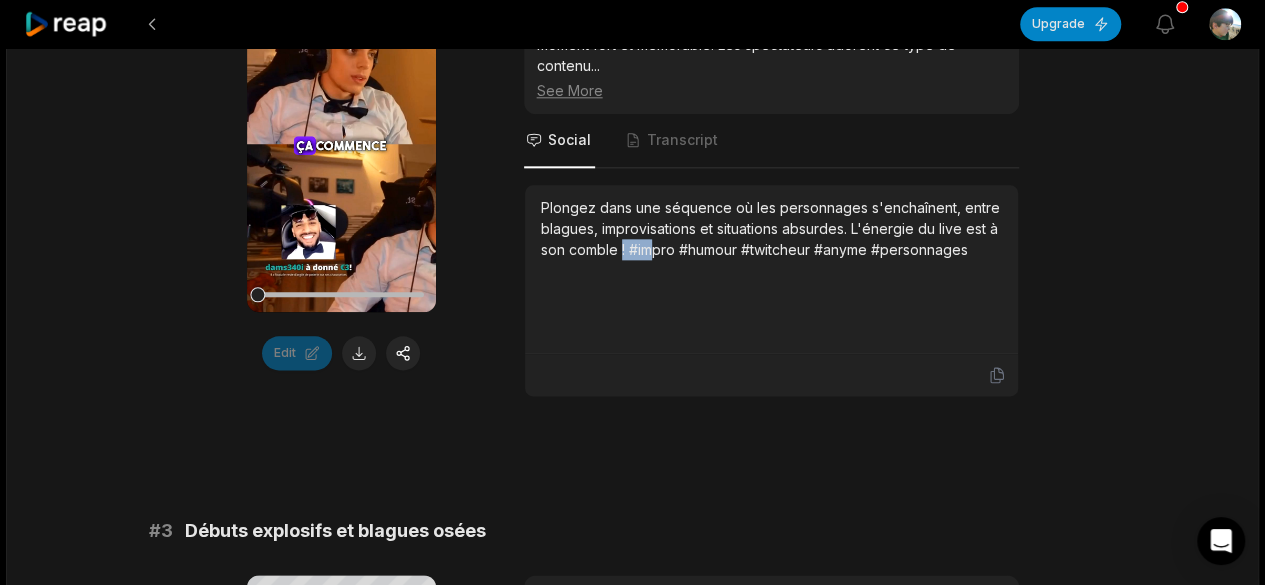 click on "Plongez dans une séquence où les personnages s'enchaînent, entre blagues, improvisations et situations absurdes. L'énergie du live est à son comble ! #impro #humour #twitcheur #anyme #personnages" at bounding box center (771, 269) 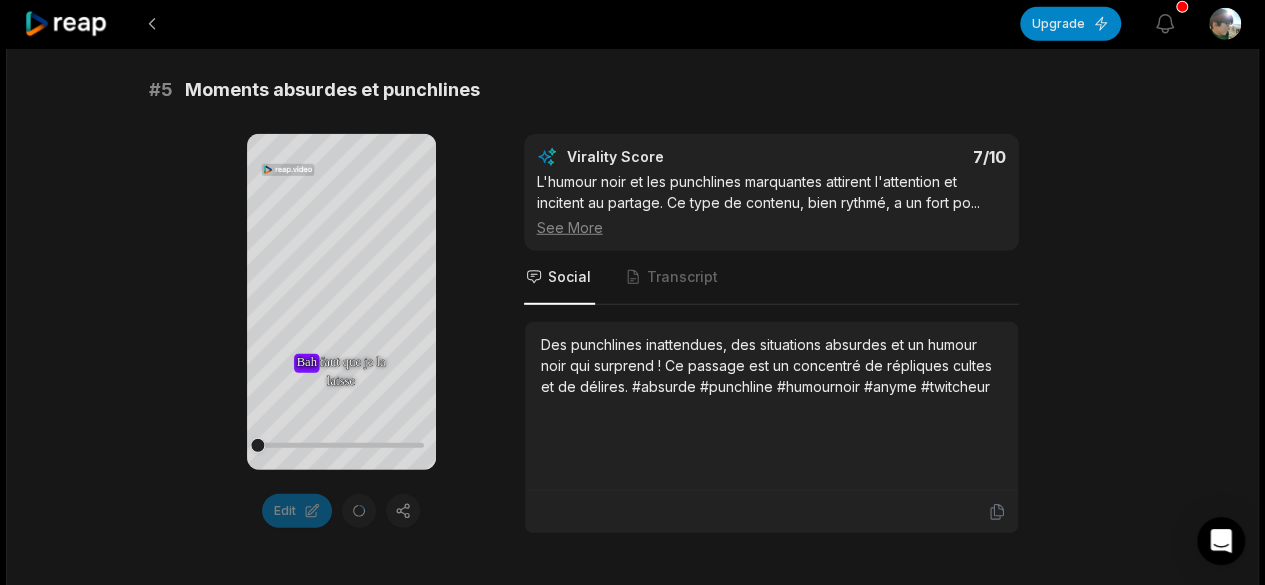 scroll, scrollTop: 2666, scrollLeft: 0, axis: vertical 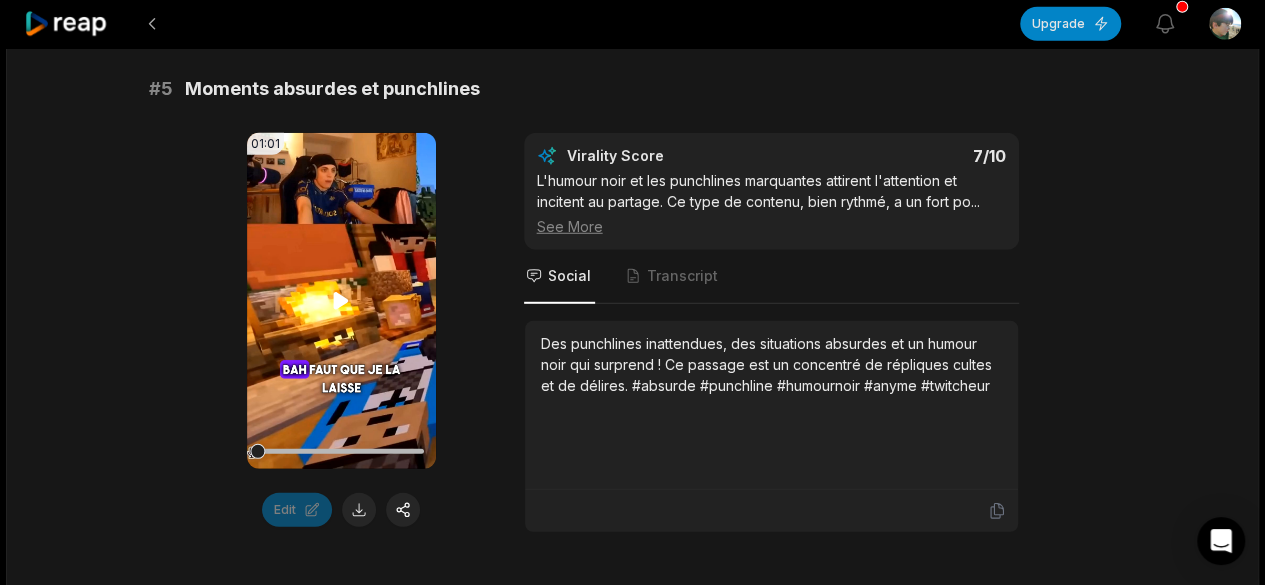 click on "Your browser does not support mp4 format." at bounding box center (341, 301) 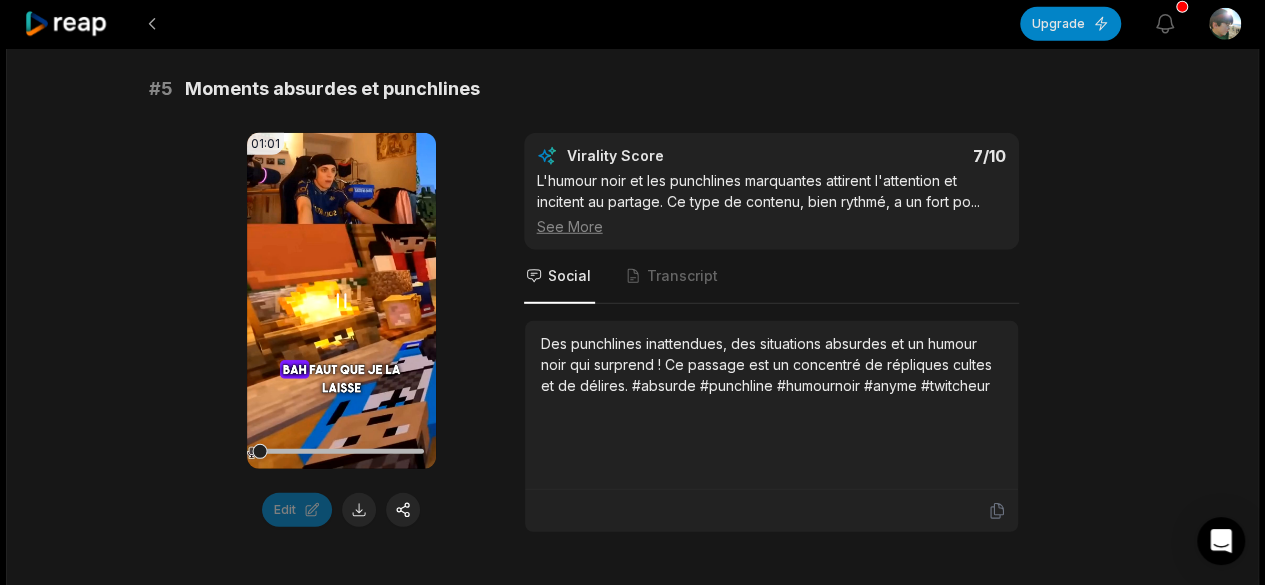 click 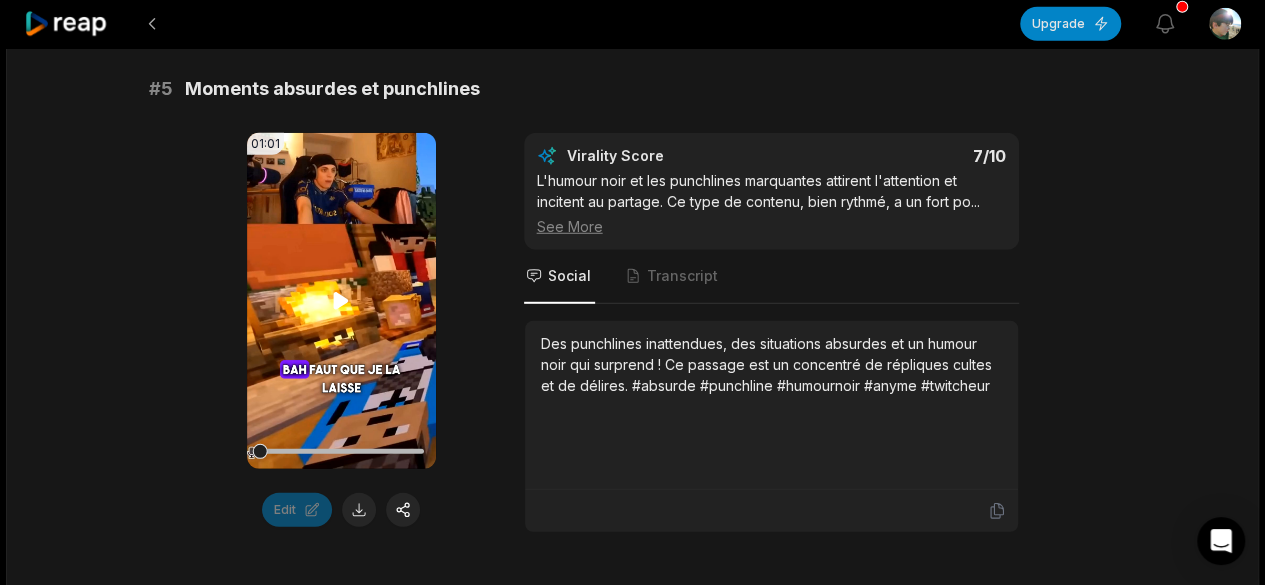 click 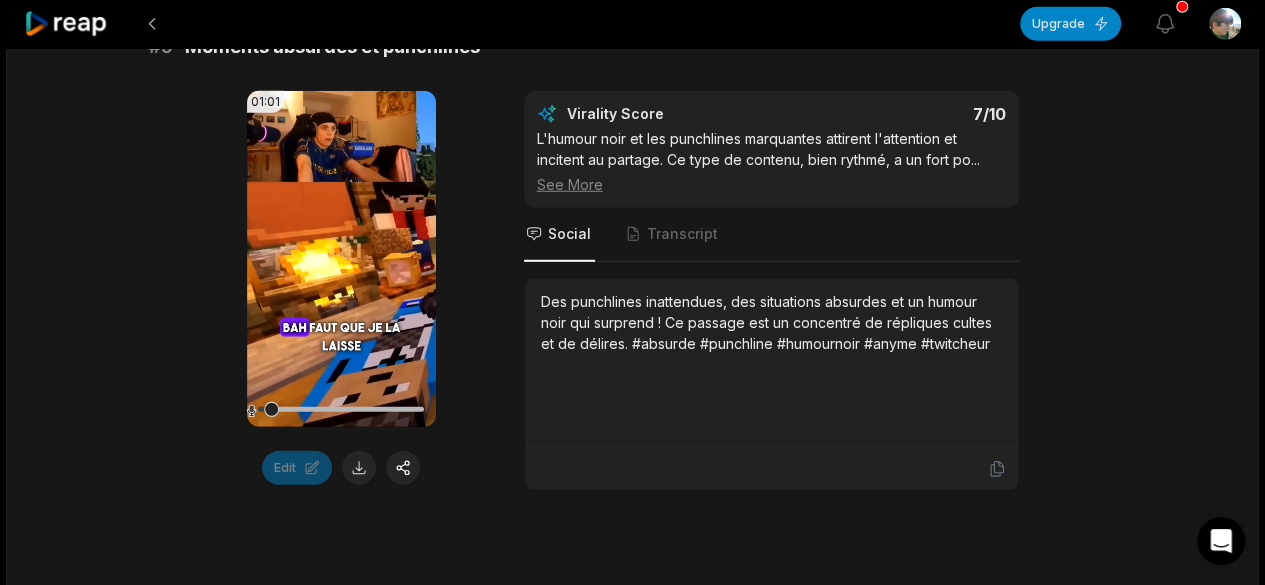 scroll, scrollTop: 2706, scrollLeft: 0, axis: vertical 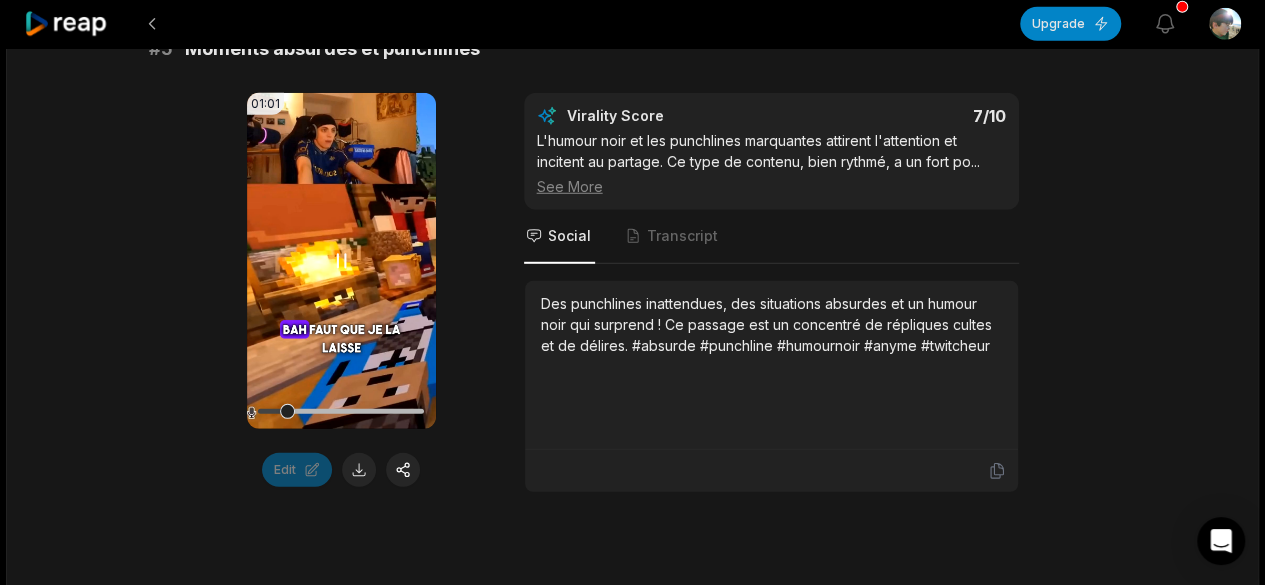 click 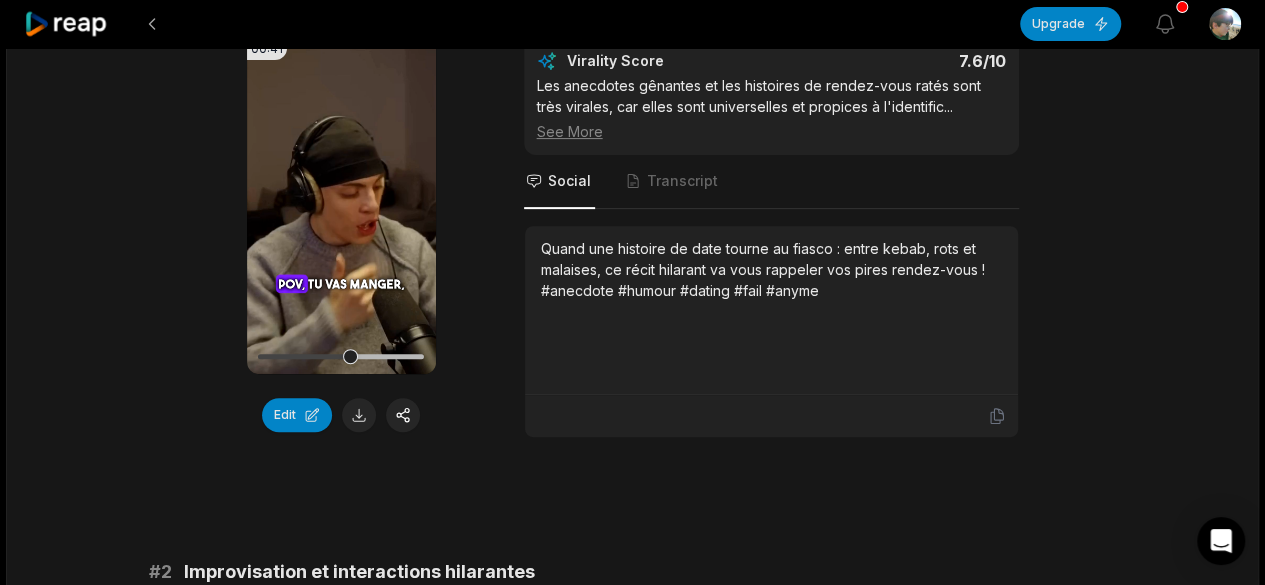 scroll, scrollTop: 268, scrollLeft: 0, axis: vertical 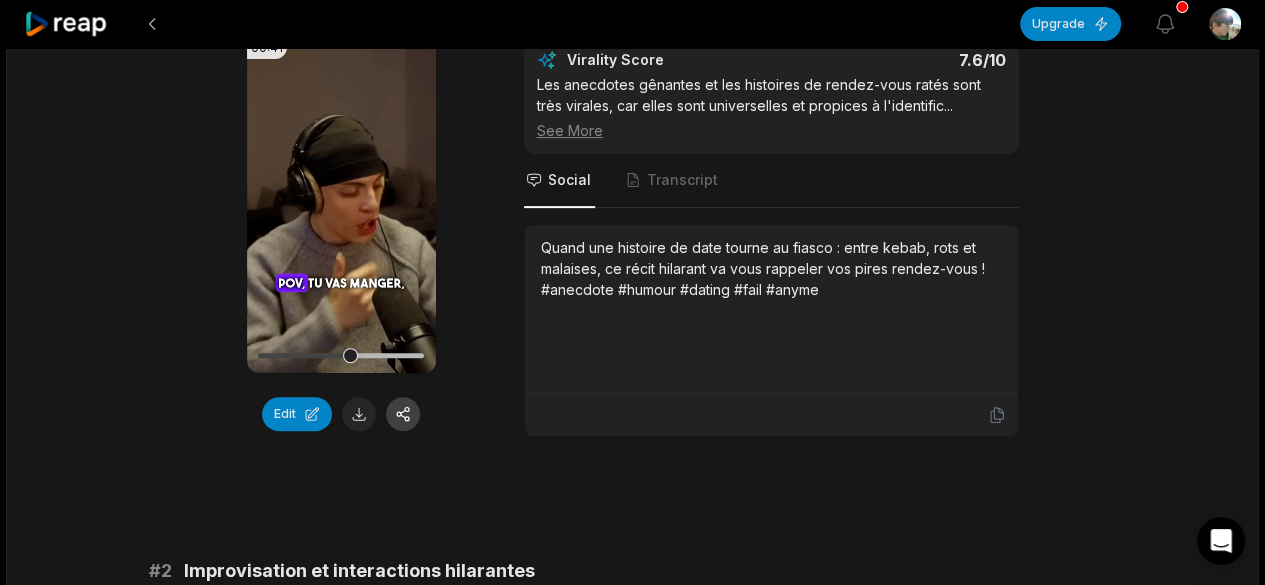 click at bounding box center [403, 414] 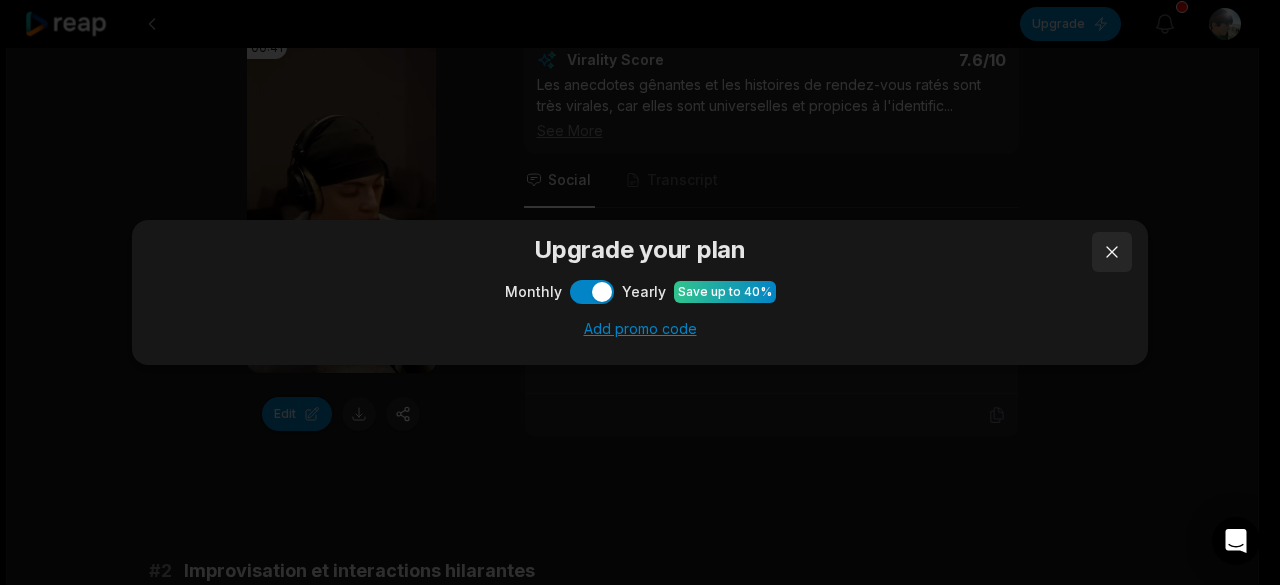 click at bounding box center [1112, 252] 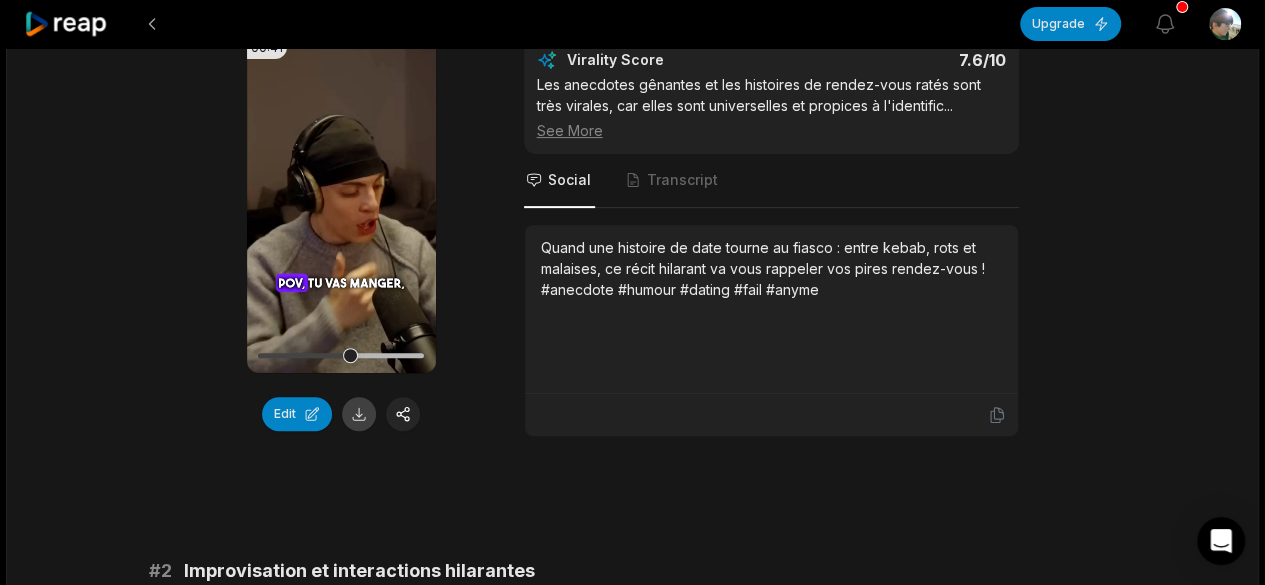 click at bounding box center [359, 414] 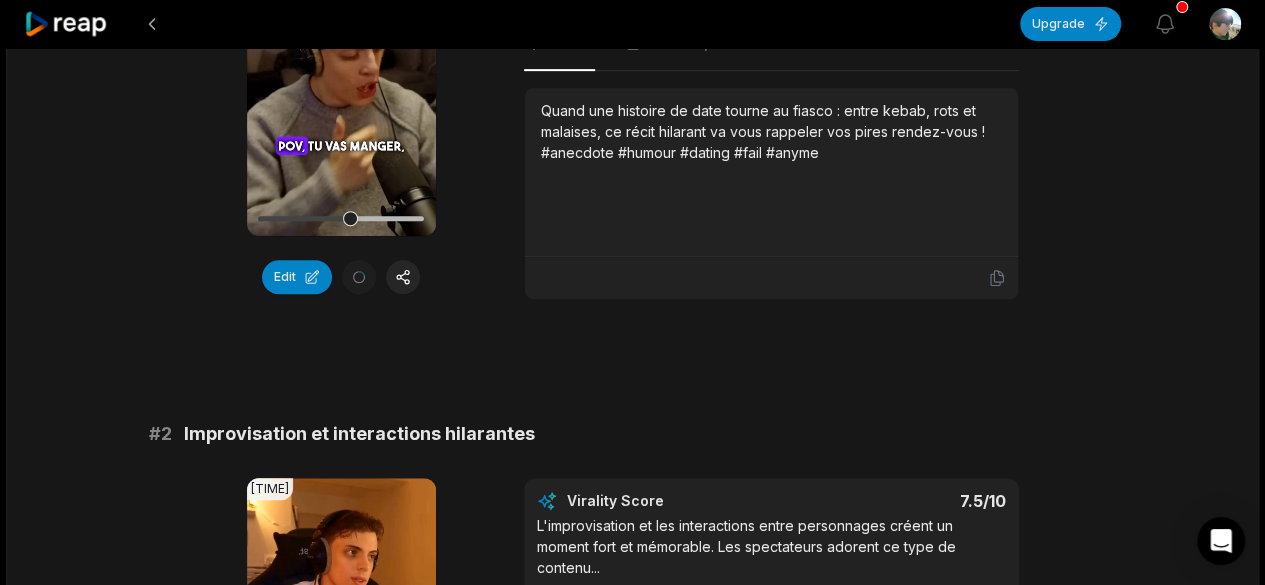 scroll, scrollTop: 404, scrollLeft: 0, axis: vertical 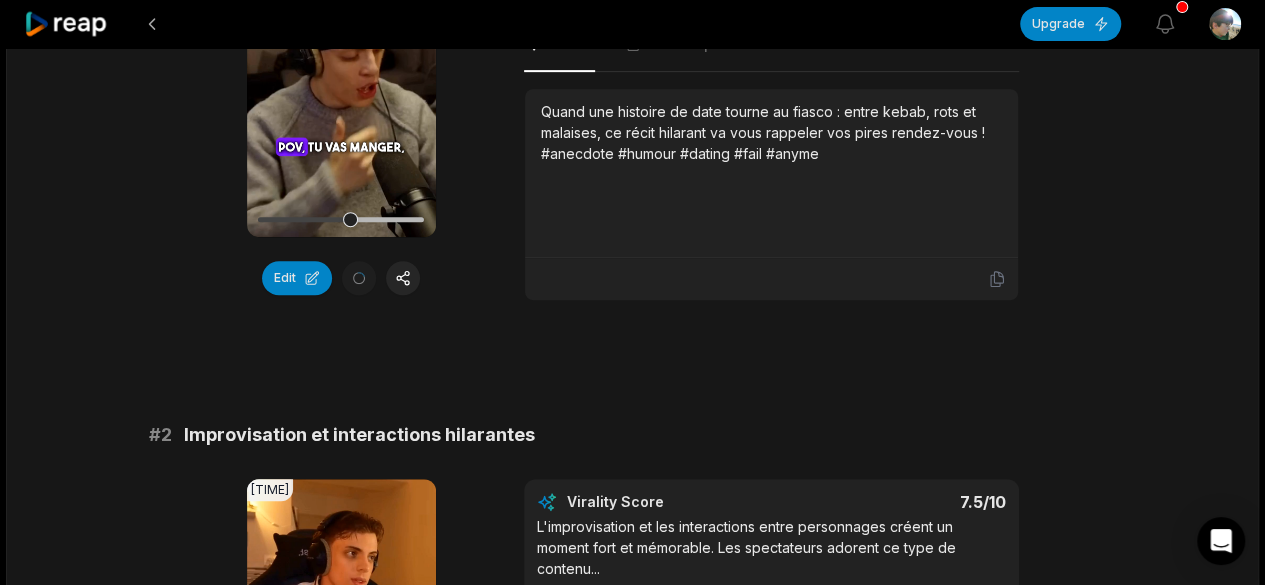 click on "Edit" at bounding box center [341, 278] 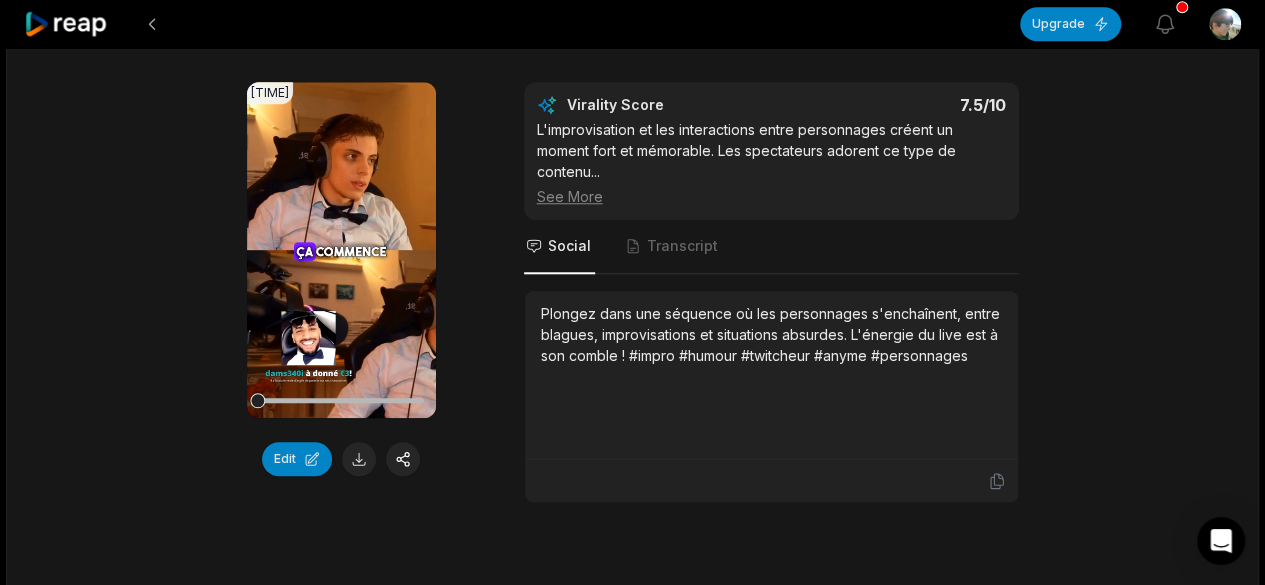 scroll, scrollTop: 802, scrollLeft: 0, axis: vertical 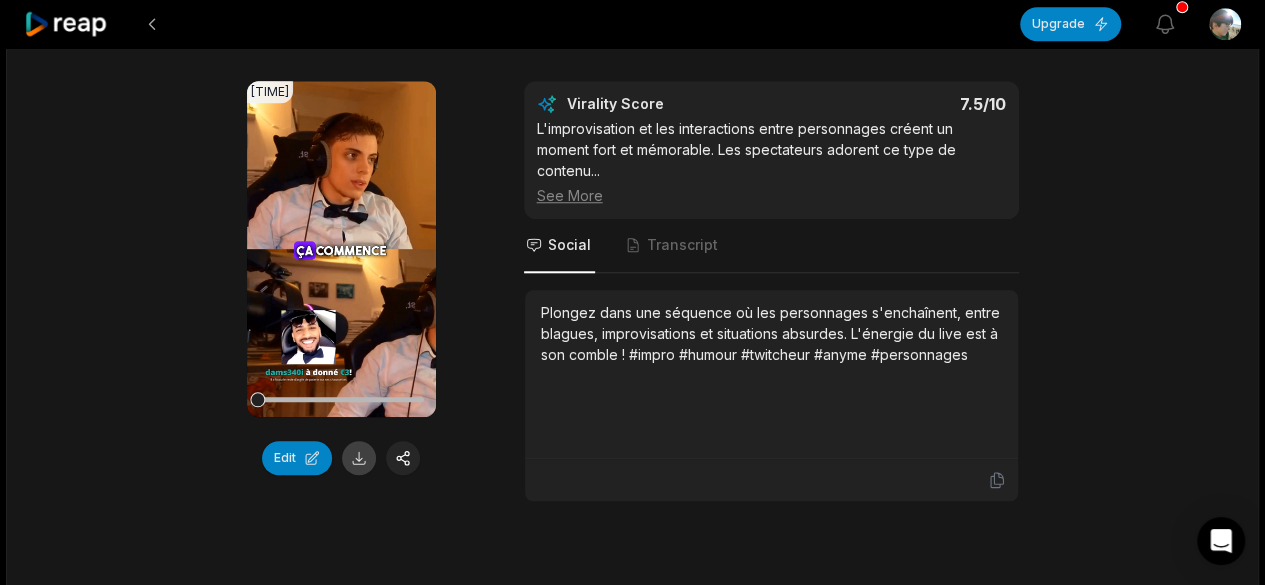 click at bounding box center (359, 458) 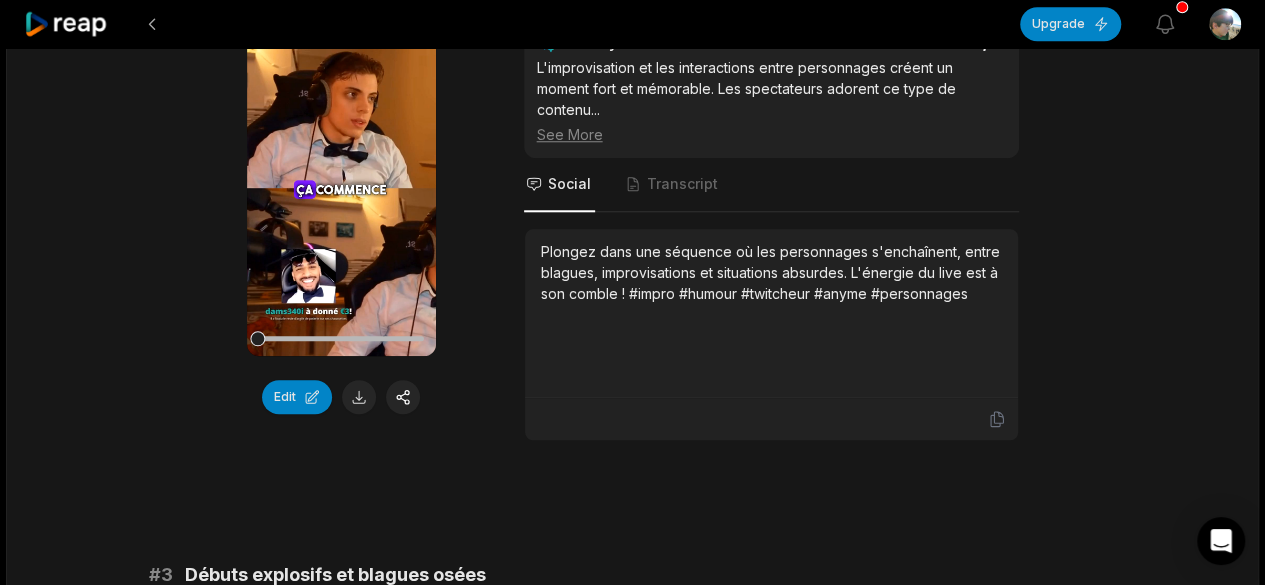scroll, scrollTop: 864, scrollLeft: 0, axis: vertical 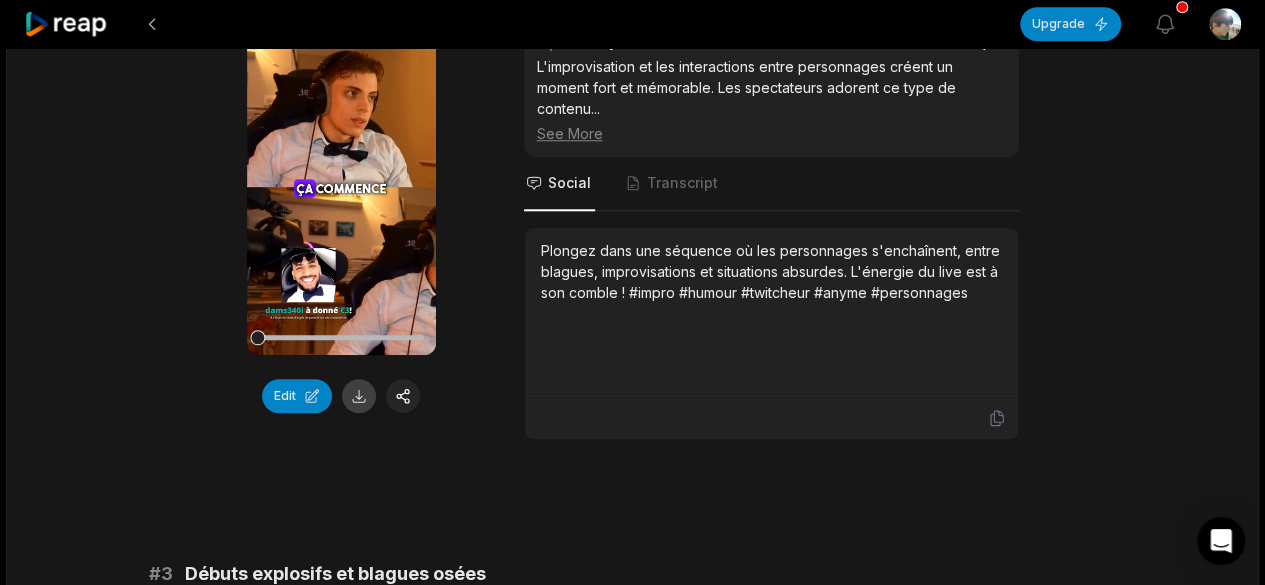 click at bounding box center (359, 396) 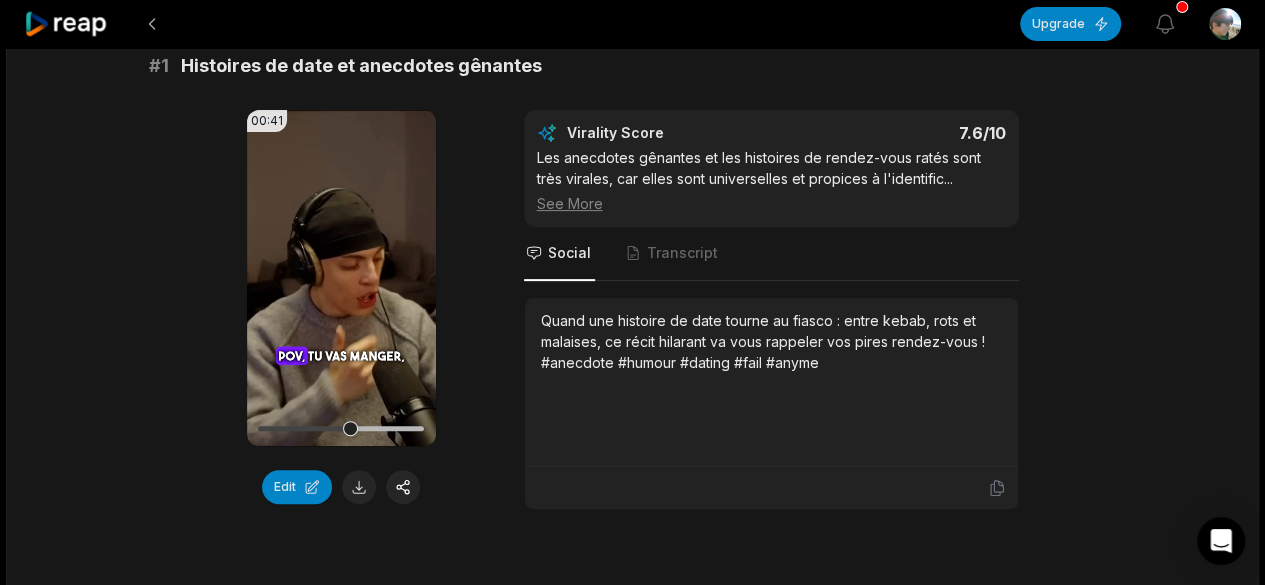 scroll, scrollTop: 232, scrollLeft: 0, axis: vertical 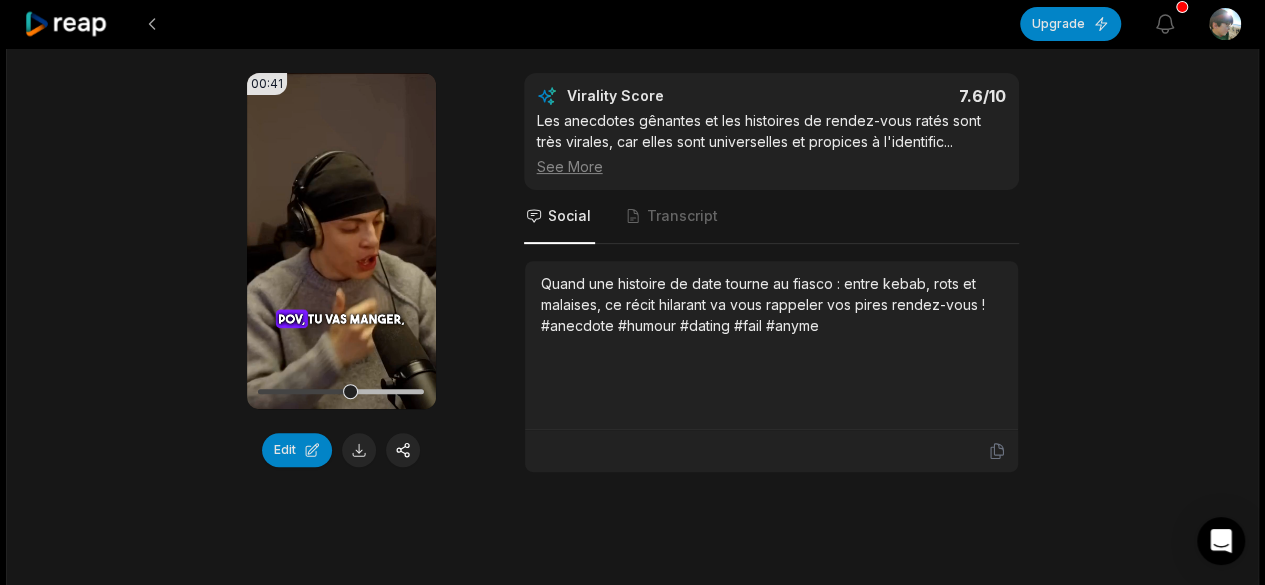 click on "Edit" at bounding box center (341, 450) 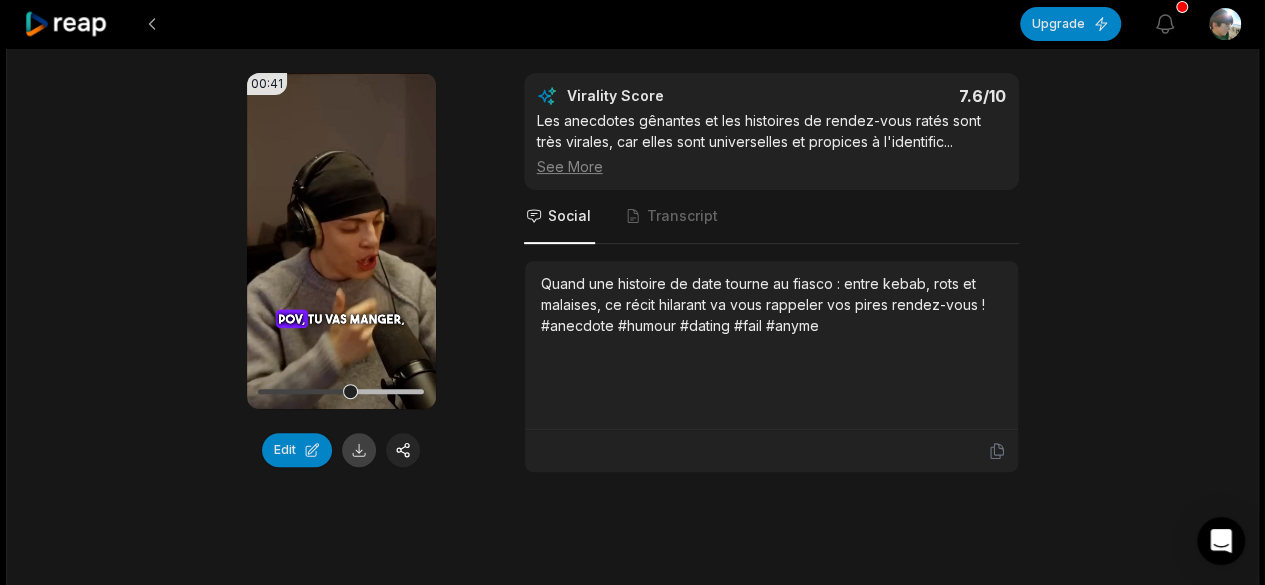 click at bounding box center (359, 450) 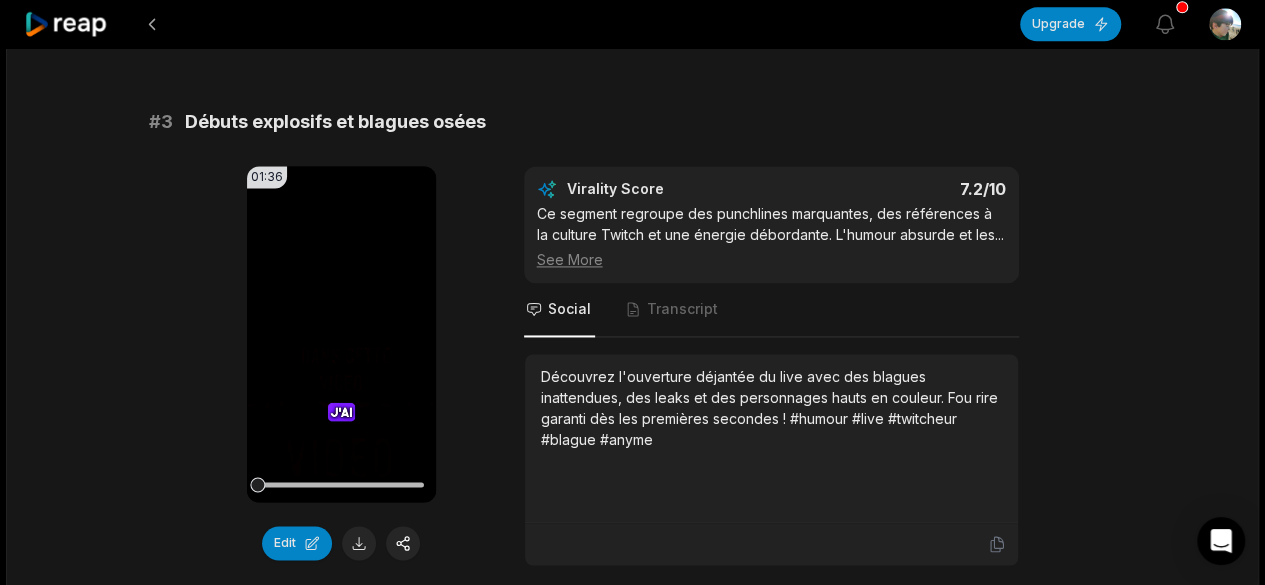 scroll, scrollTop: 1394, scrollLeft: 0, axis: vertical 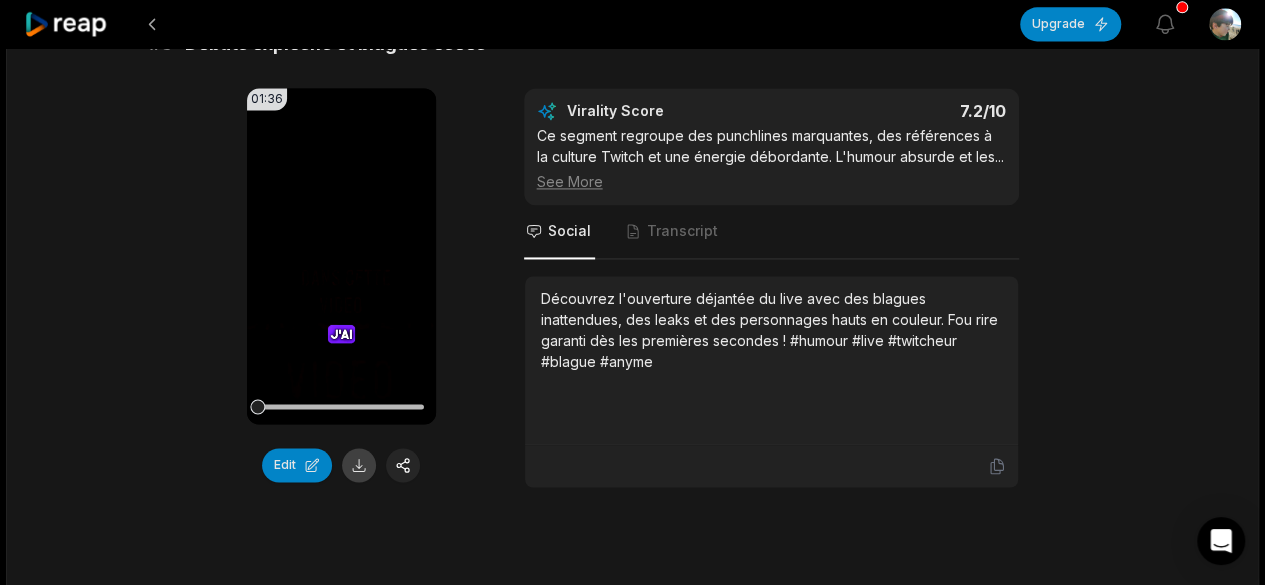 click at bounding box center [359, 465] 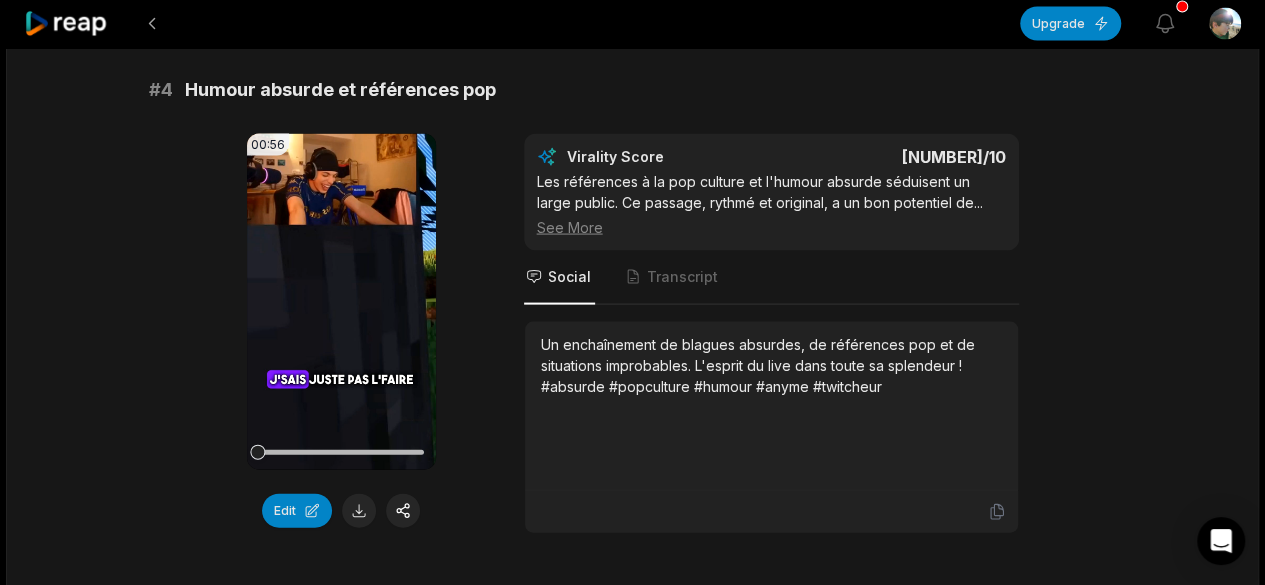 scroll, scrollTop: 1937, scrollLeft: 0, axis: vertical 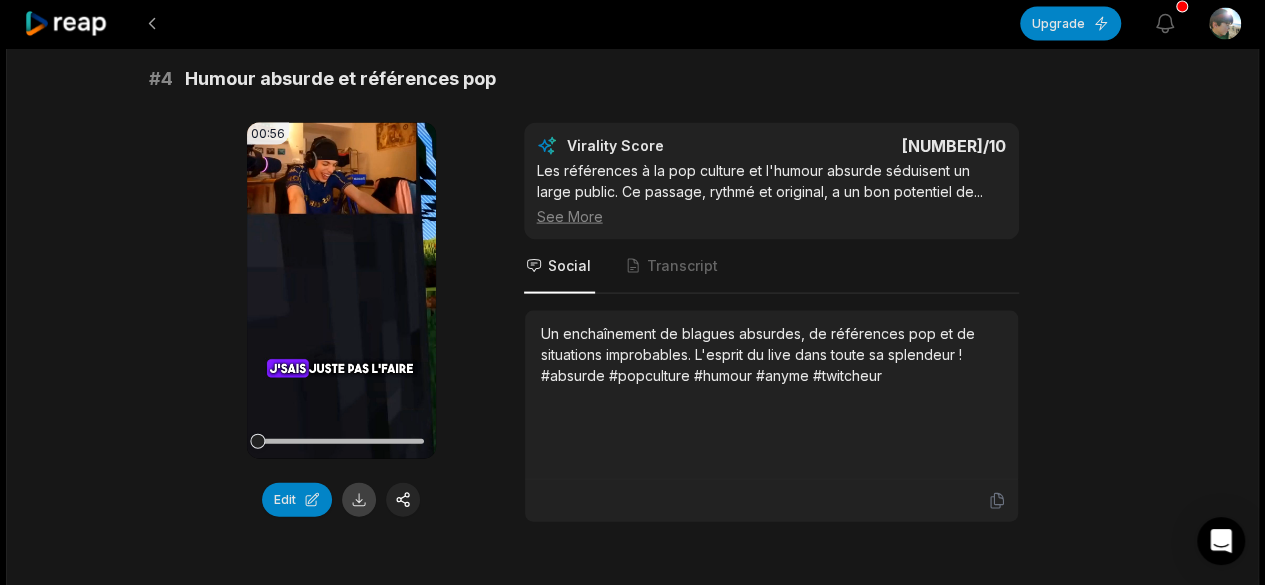 click at bounding box center (359, 500) 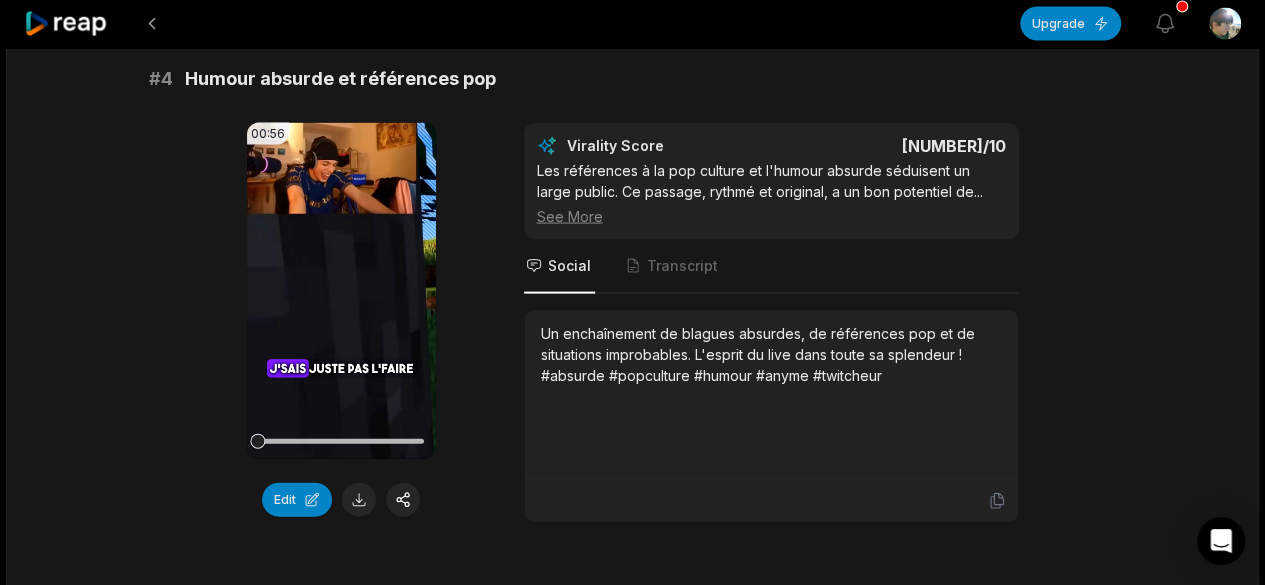 drag, startPoint x: 354, startPoint y: 490, endPoint x: 340, endPoint y: 509, distance: 23.600847 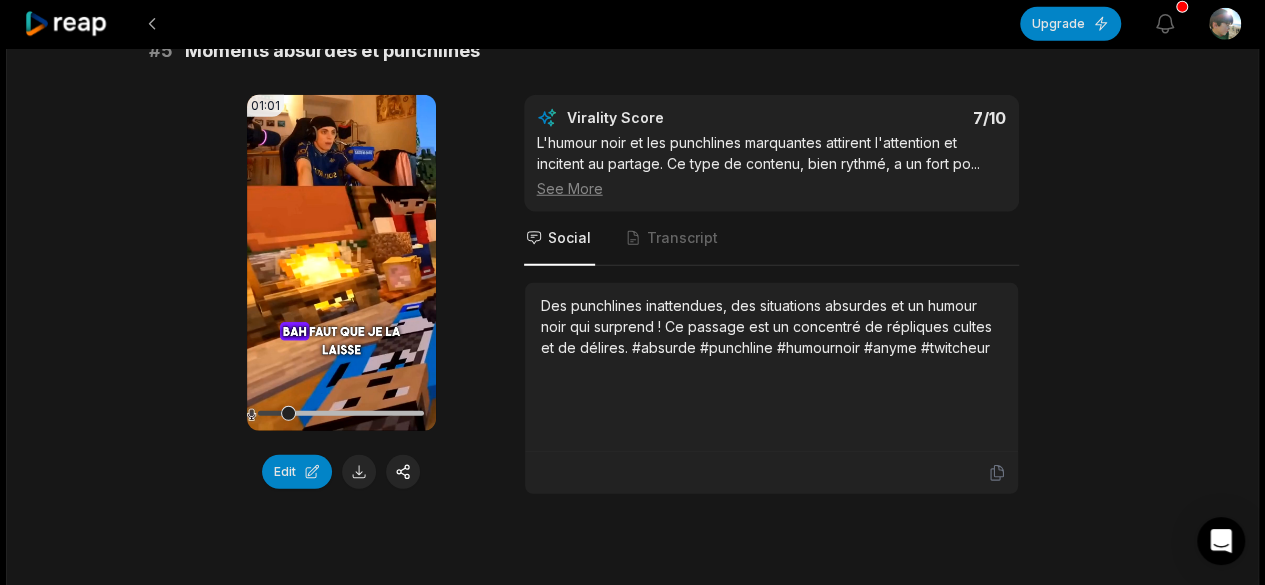 scroll, scrollTop: 2557, scrollLeft: 0, axis: vertical 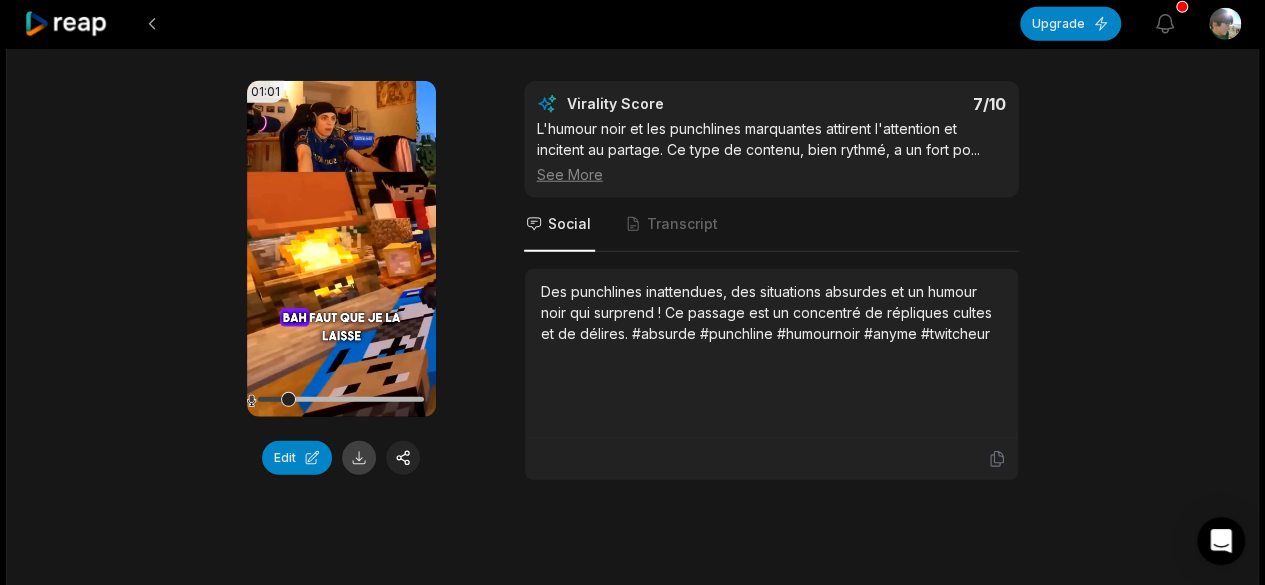 click at bounding box center [359, 458] 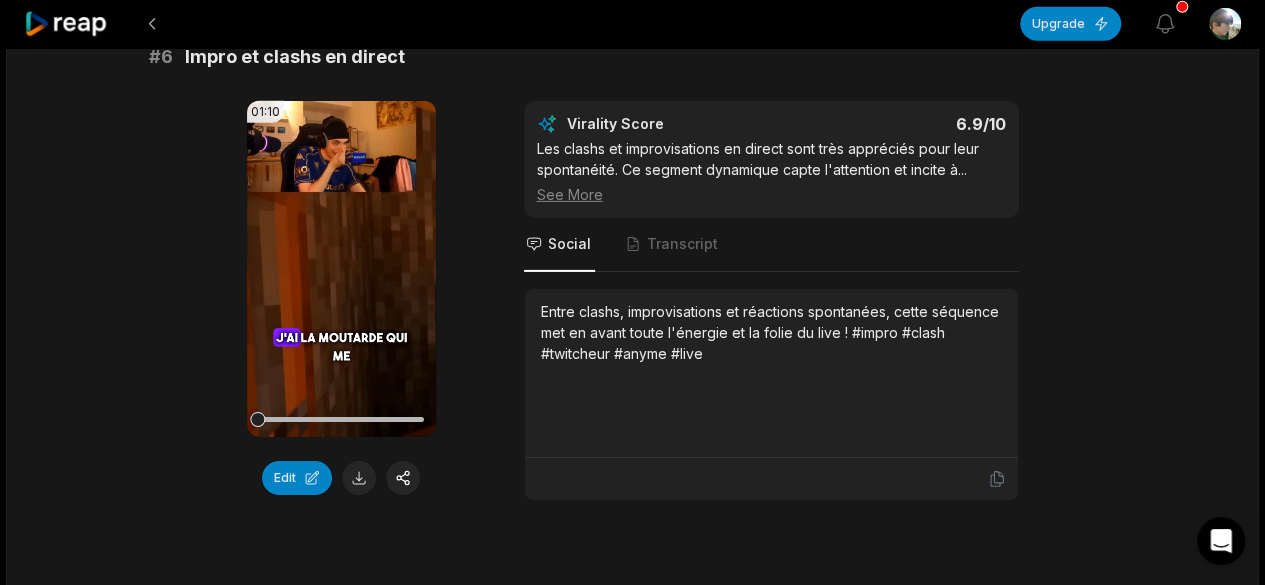 scroll, scrollTop: 3106, scrollLeft: 0, axis: vertical 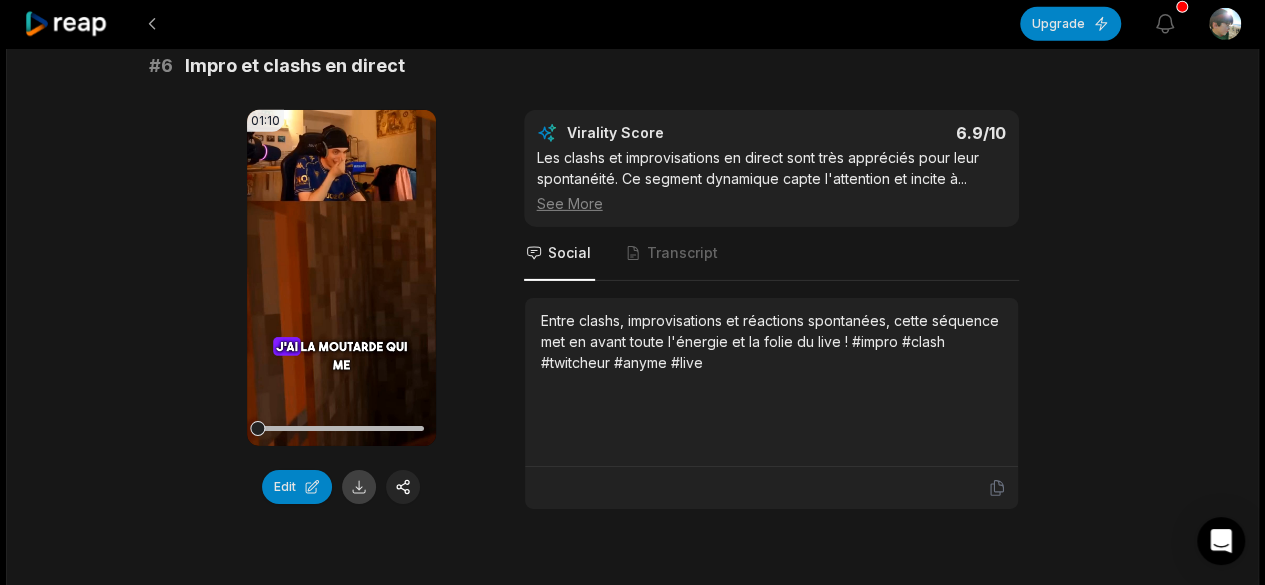 click at bounding box center (359, 487) 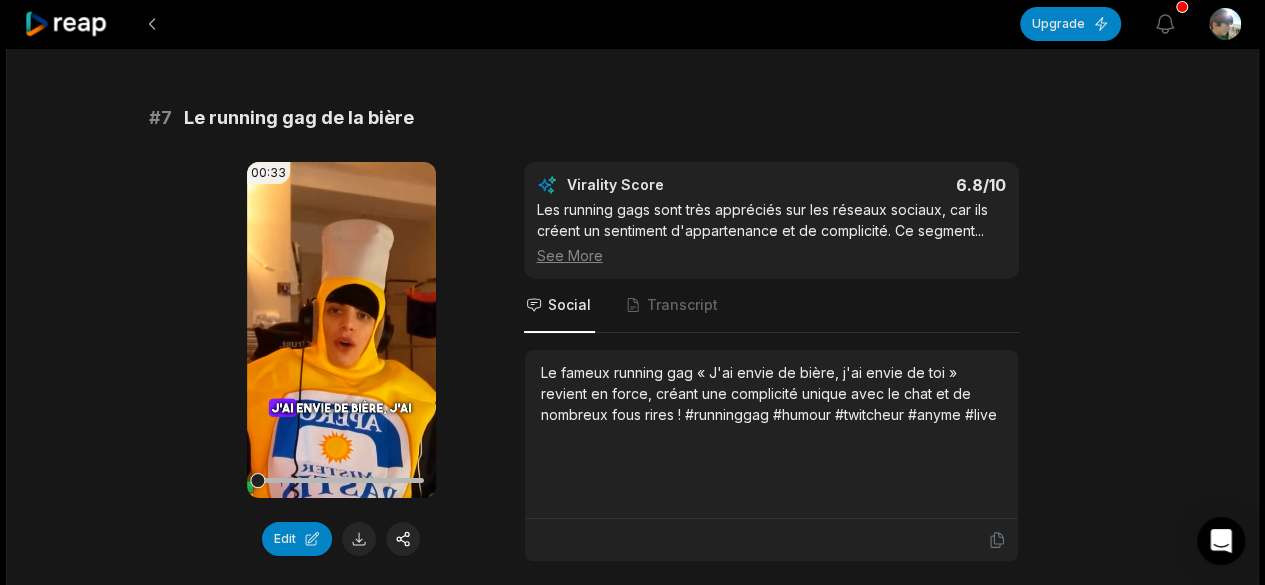 scroll, scrollTop: 3660, scrollLeft: 0, axis: vertical 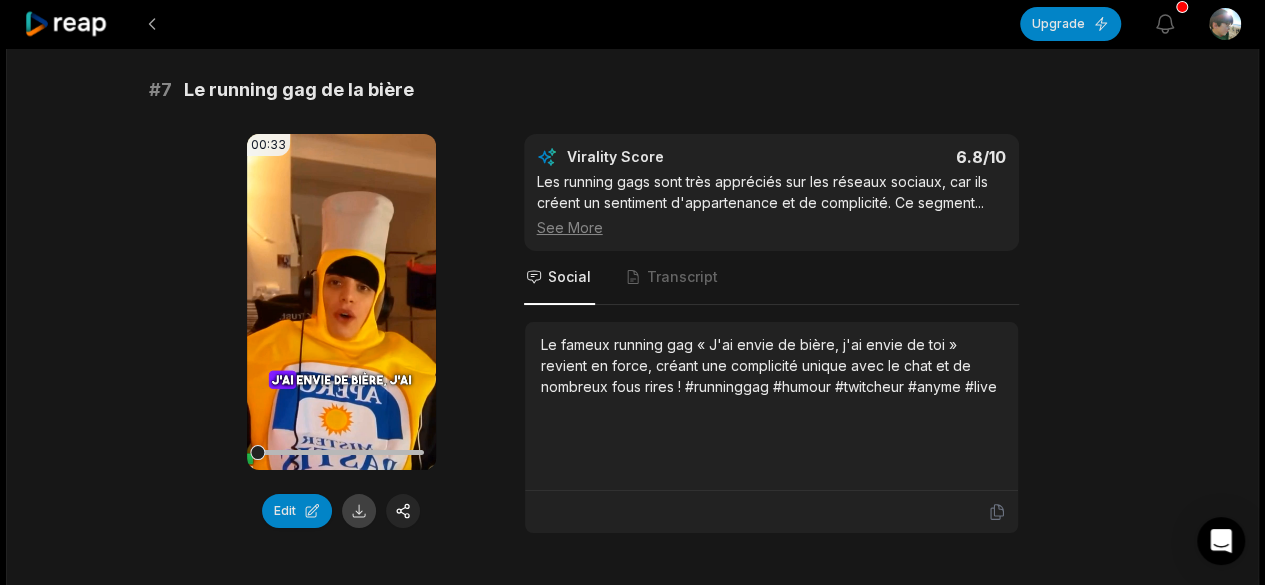 click at bounding box center (359, 511) 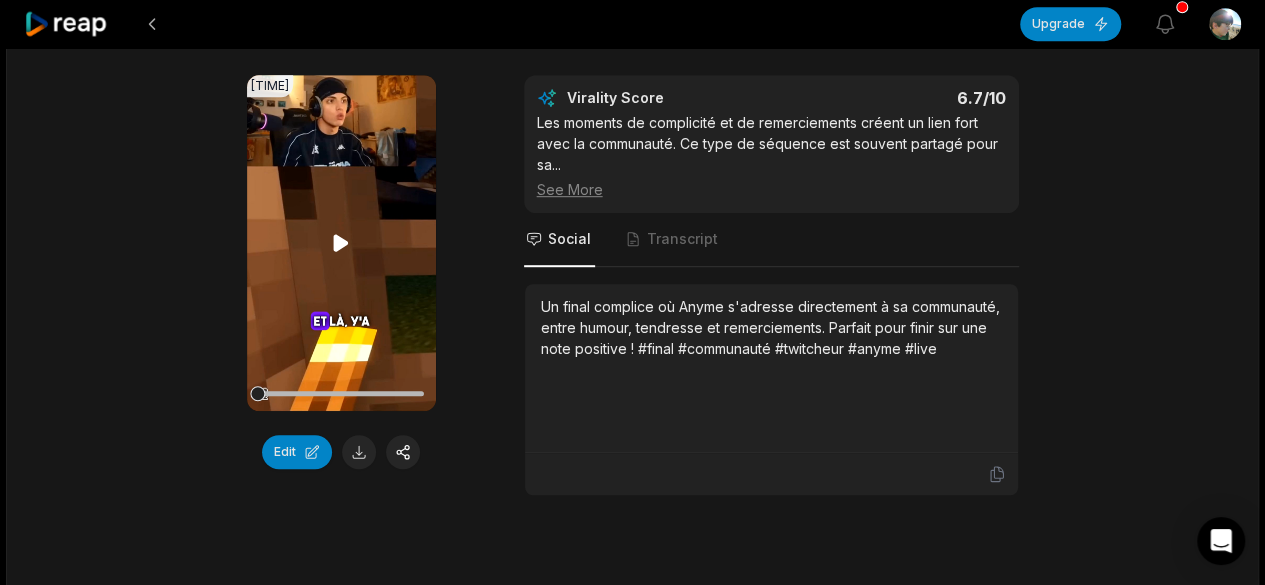 scroll, scrollTop: 4298, scrollLeft: 0, axis: vertical 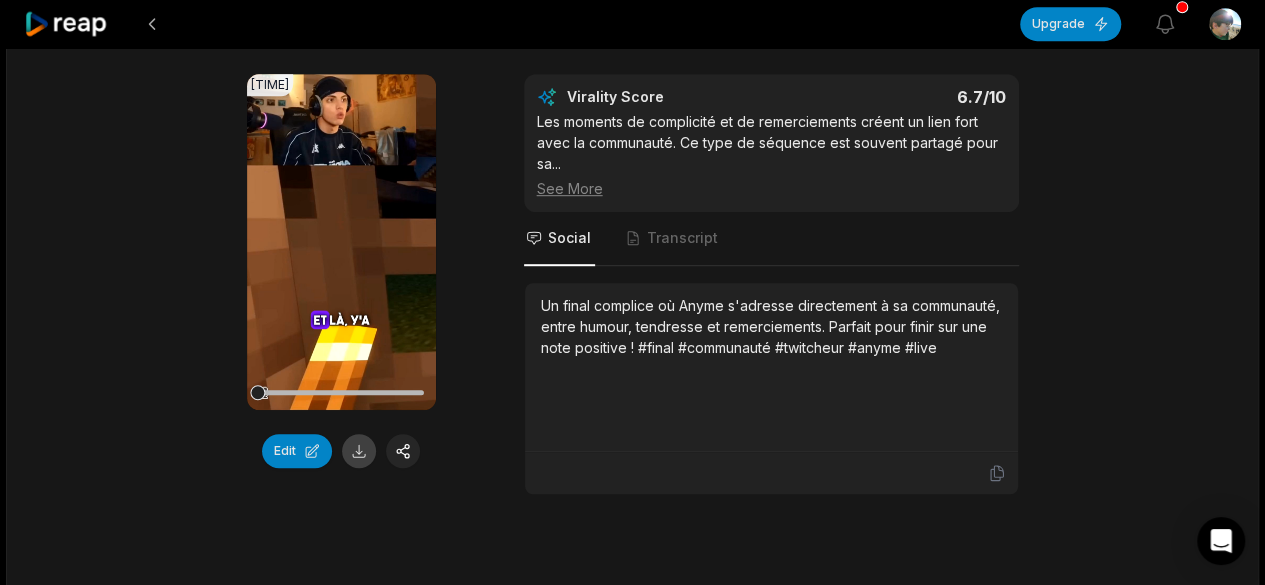 click at bounding box center [359, 451] 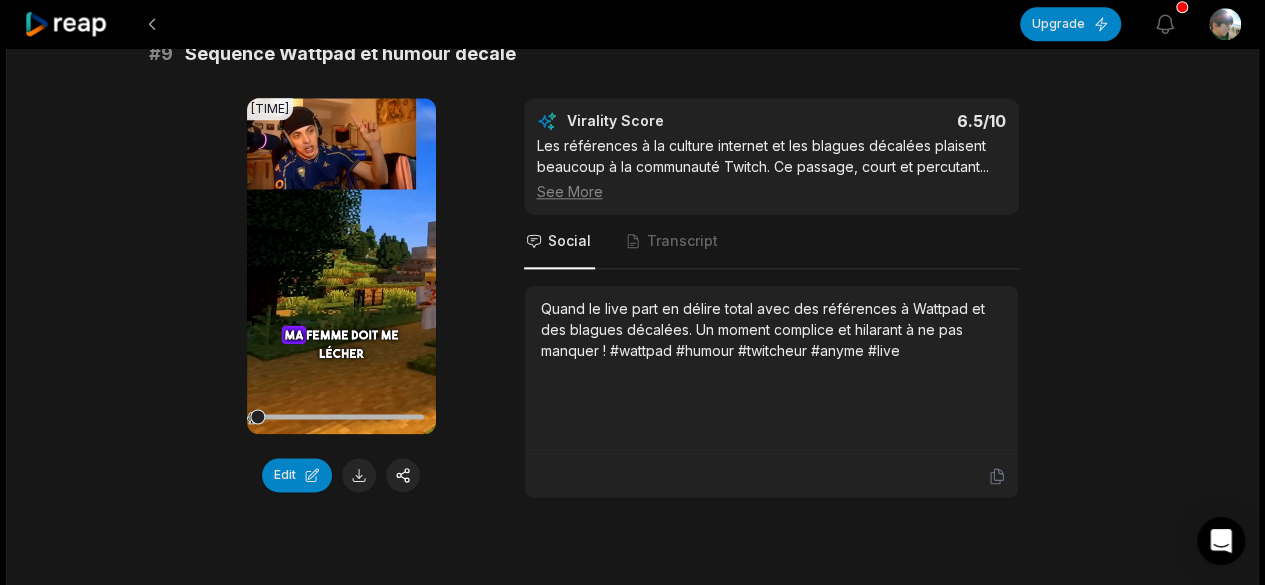 scroll, scrollTop: 4876, scrollLeft: 0, axis: vertical 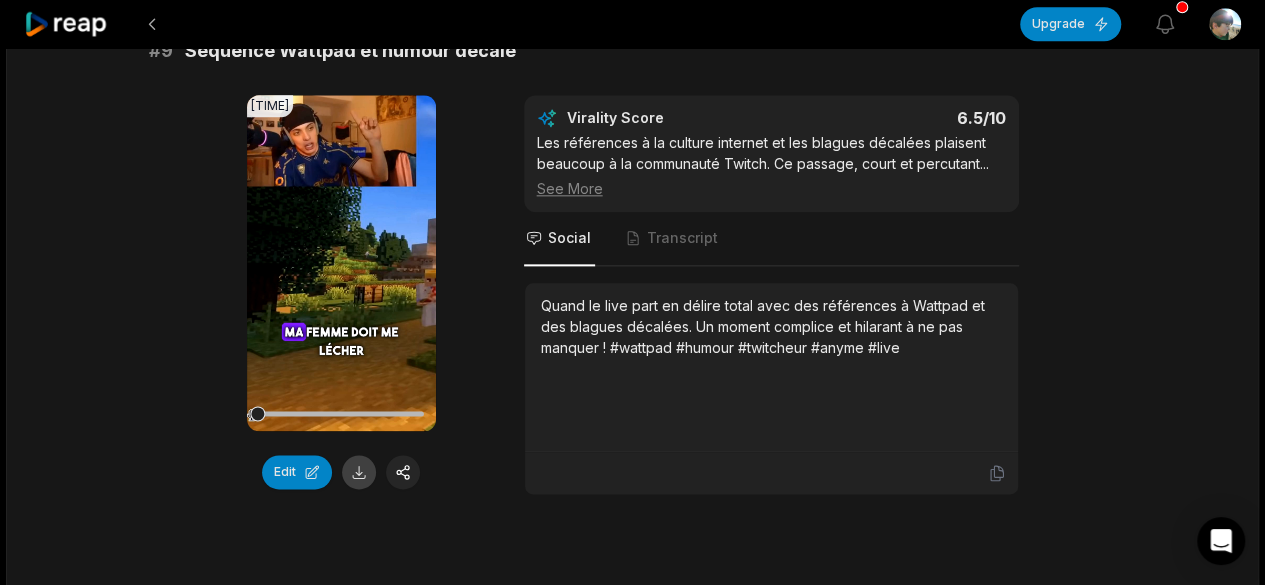 click at bounding box center (359, 472) 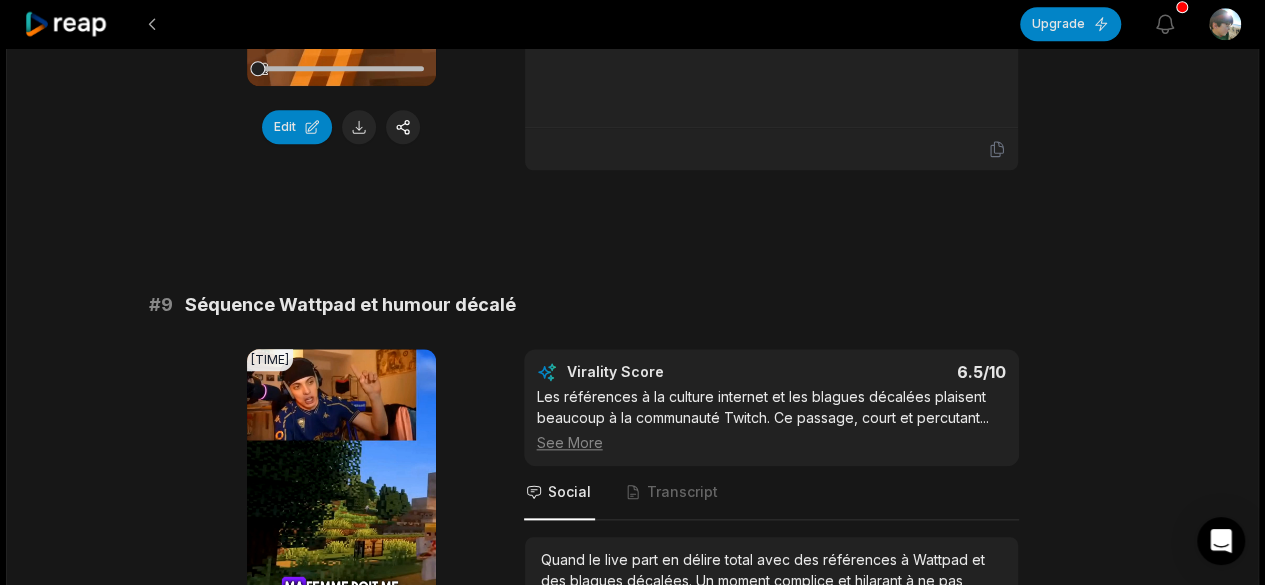 scroll, scrollTop: 4604, scrollLeft: 0, axis: vertical 